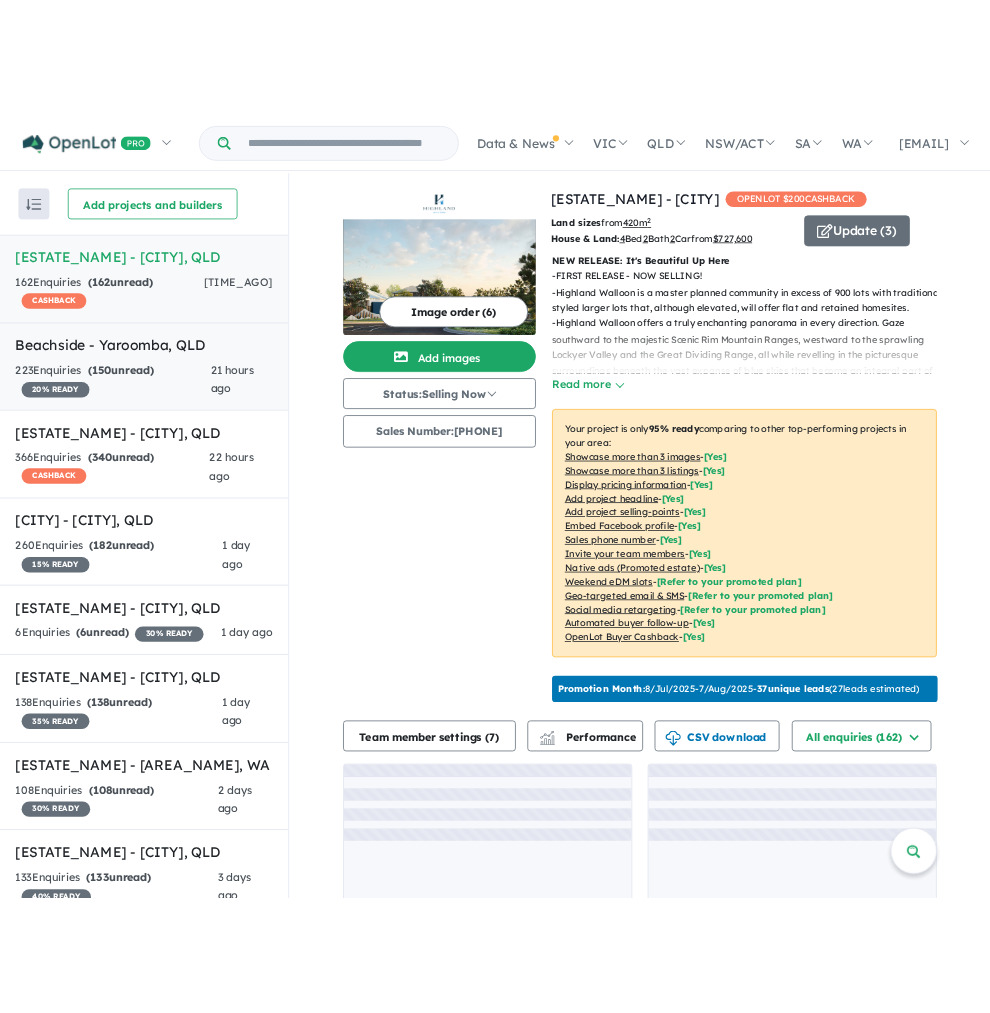 scroll, scrollTop: 0, scrollLeft: 0, axis: both 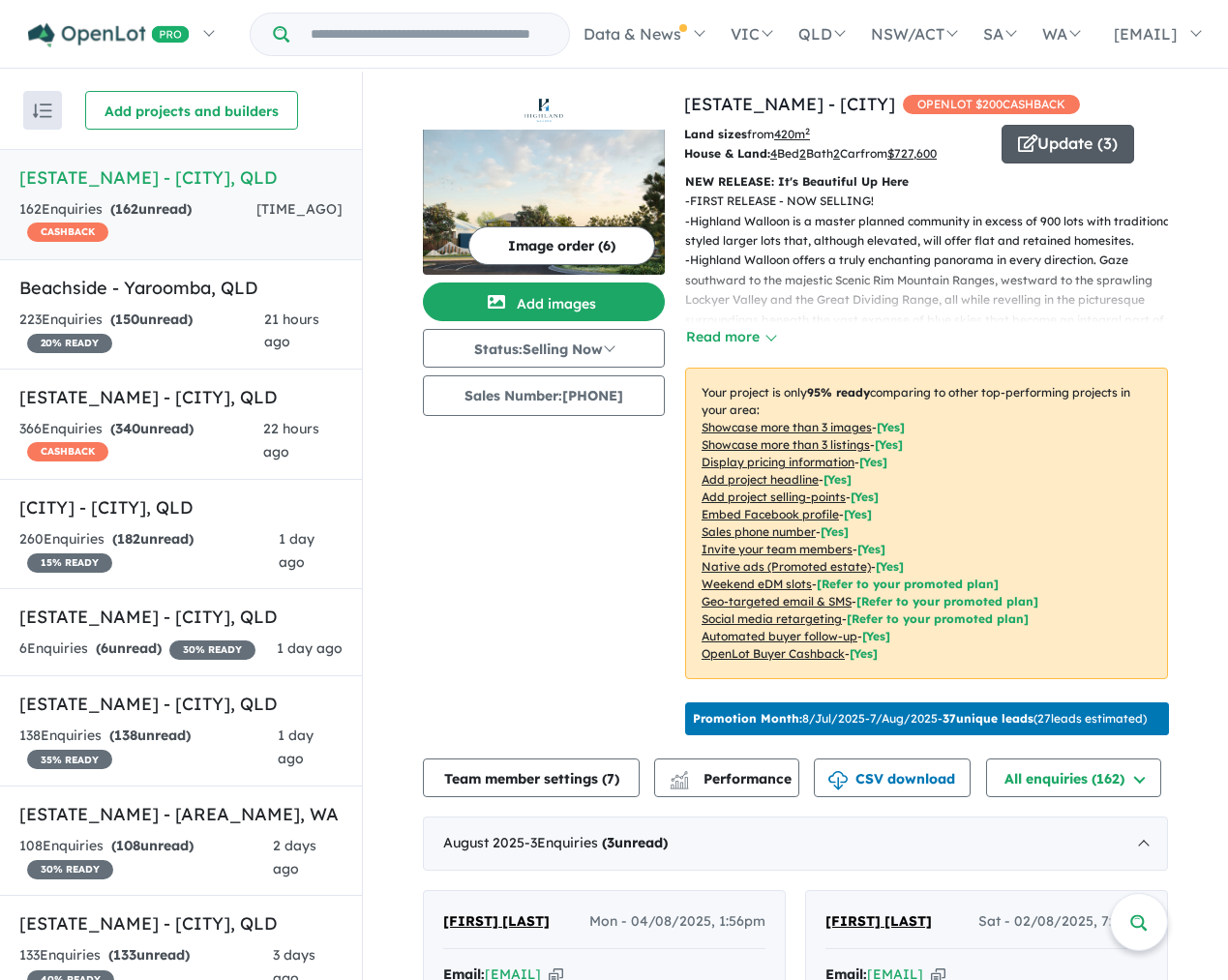 click on "Update ( 3 )" at bounding box center [1067, 144] 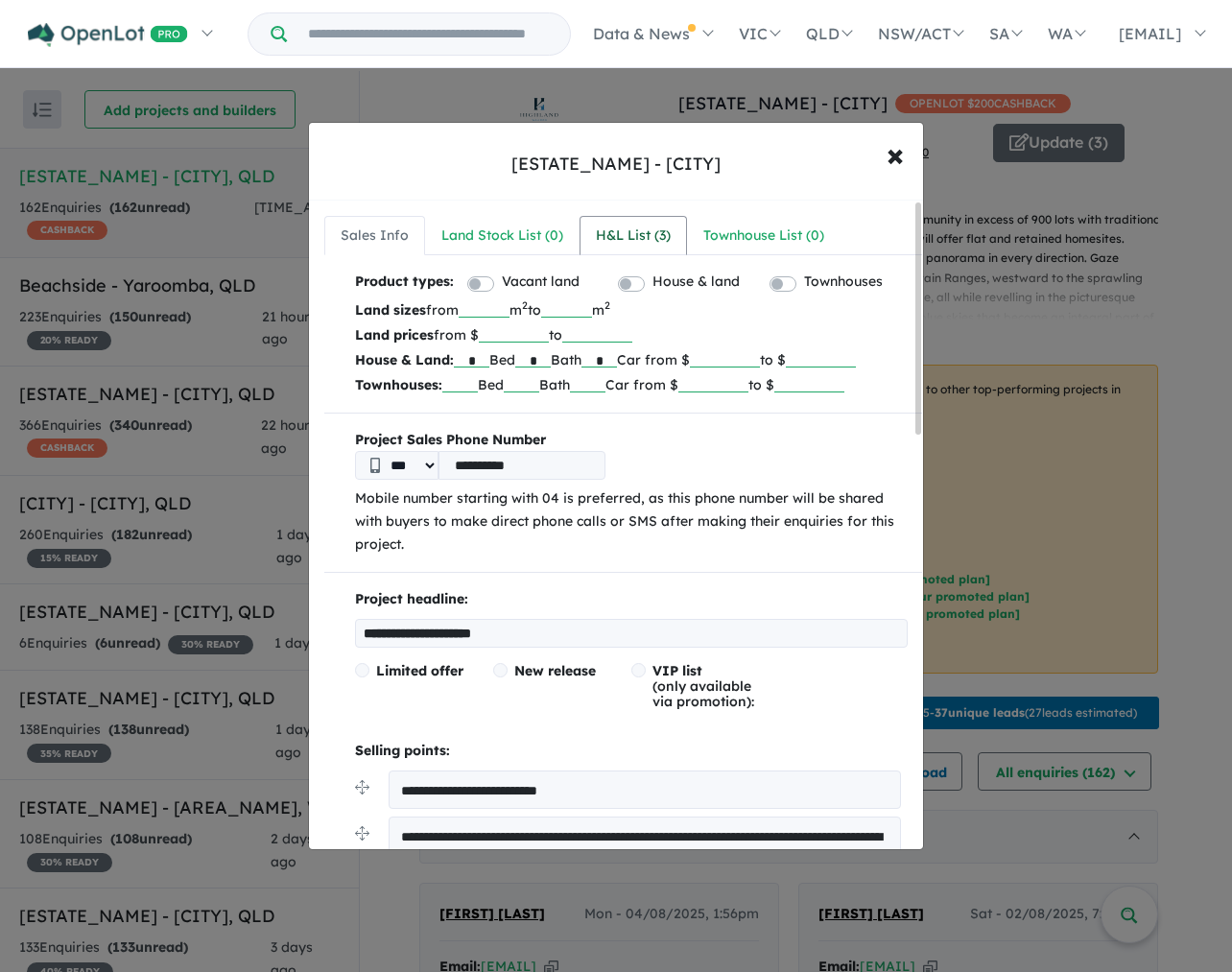 click on "H&L List ( 3 )" at bounding box center (633, 236) 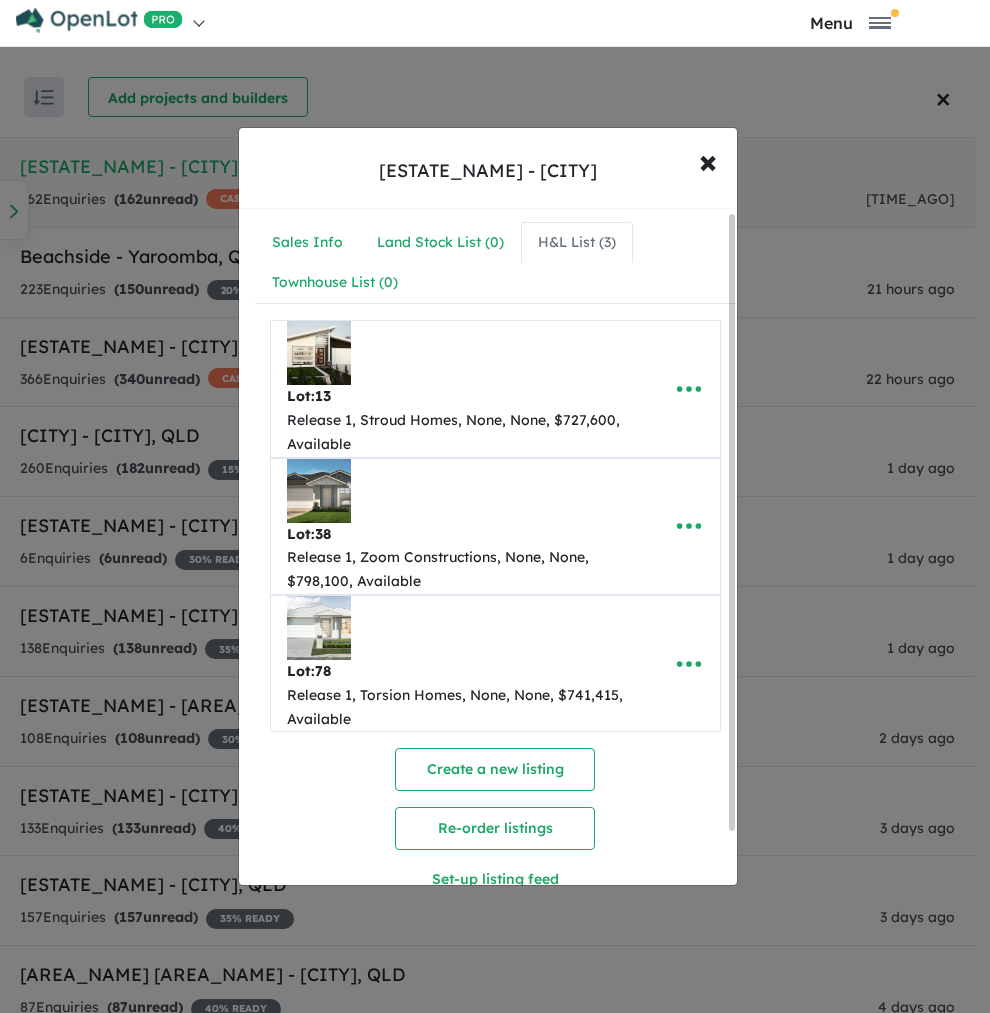 scroll, scrollTop: 4, scrollLeft: 0, axis: vertical 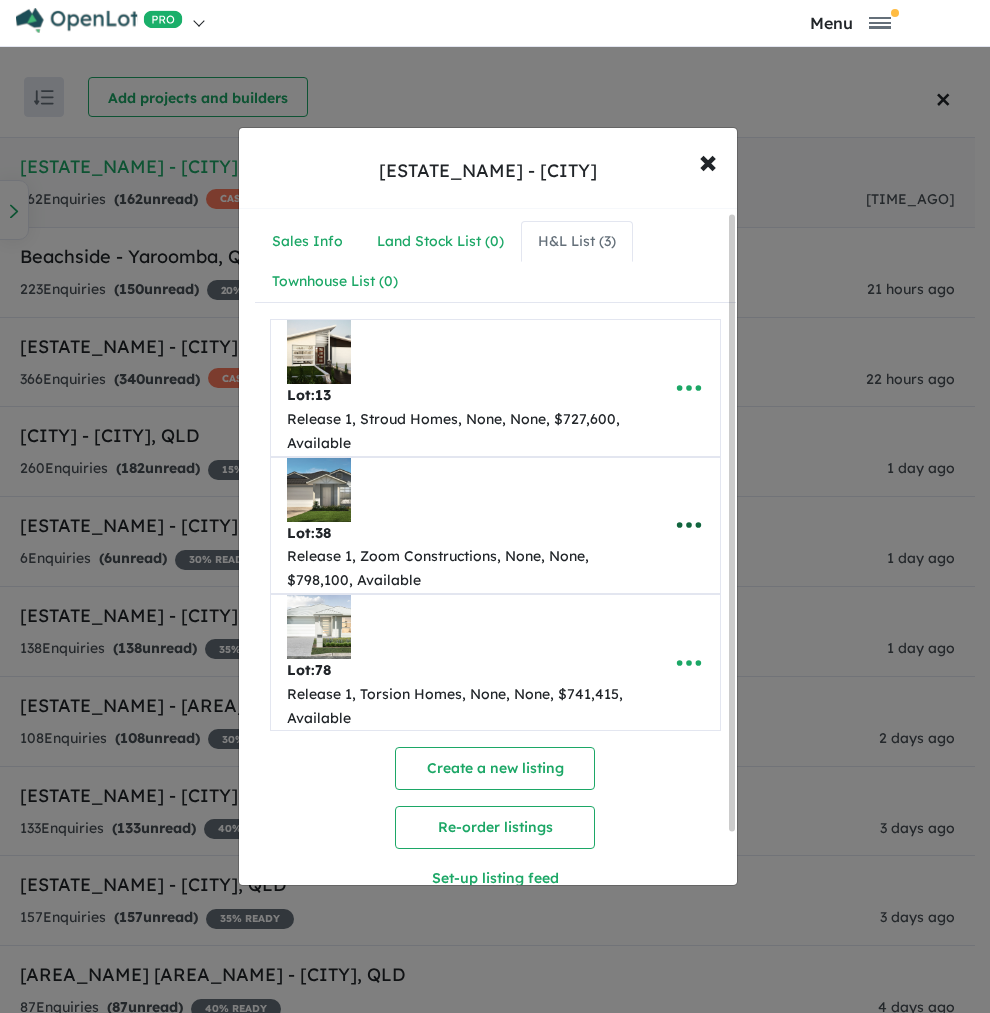 click 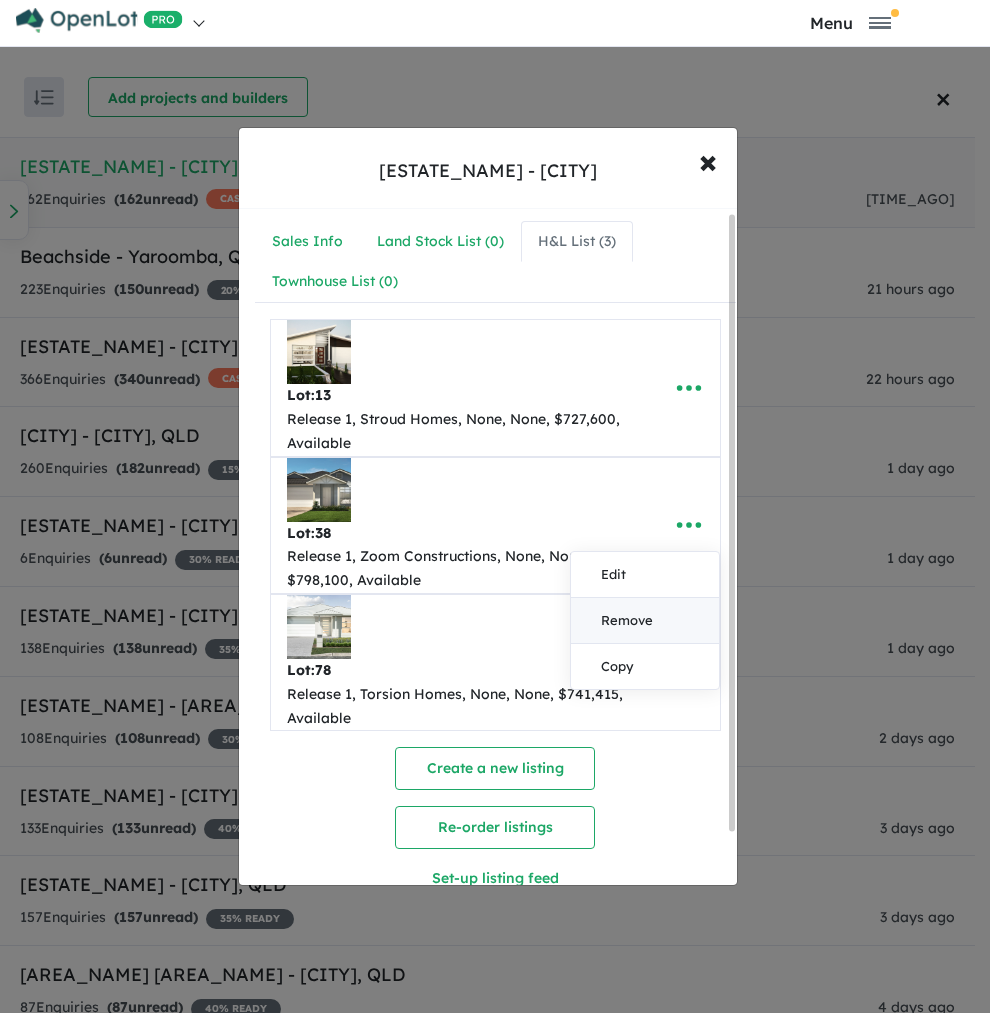 click on "Remove" at bounding box center [645, 621] 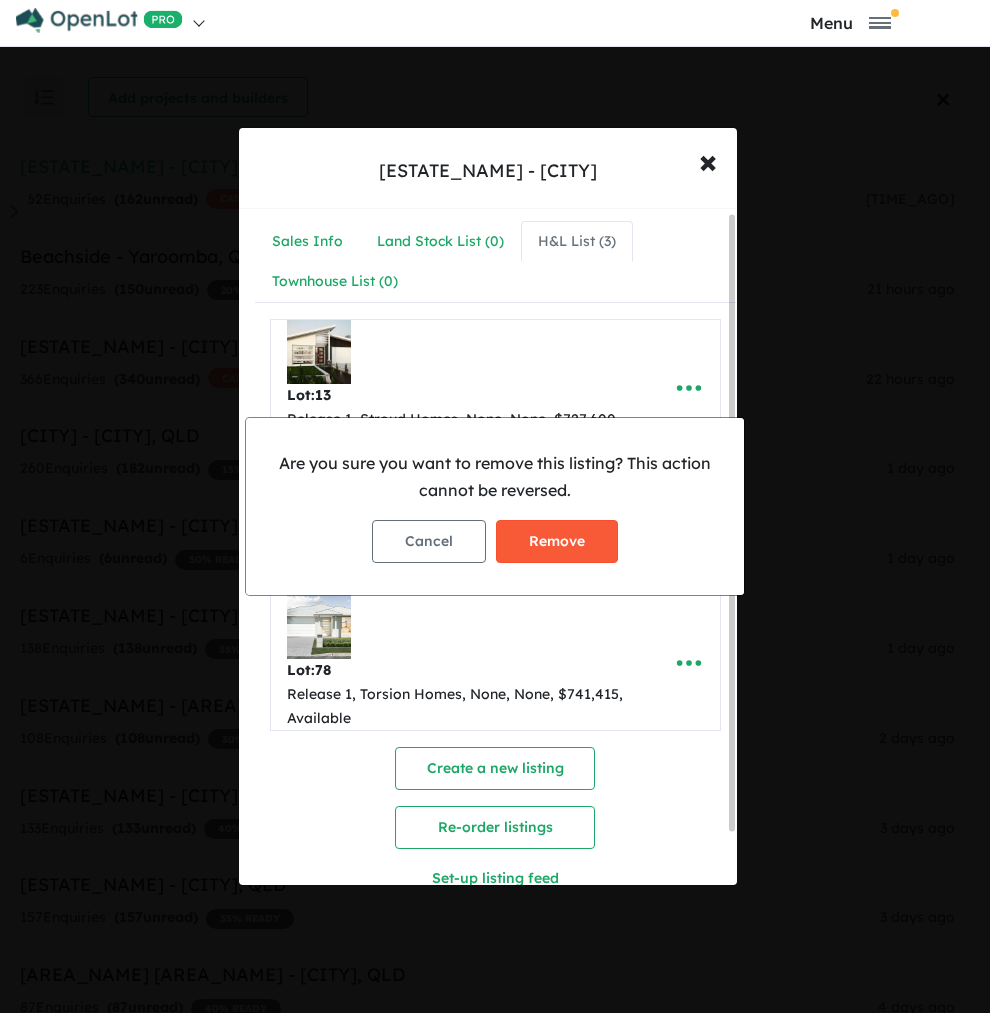 click on "Remove" at bounding box center (557, 541) 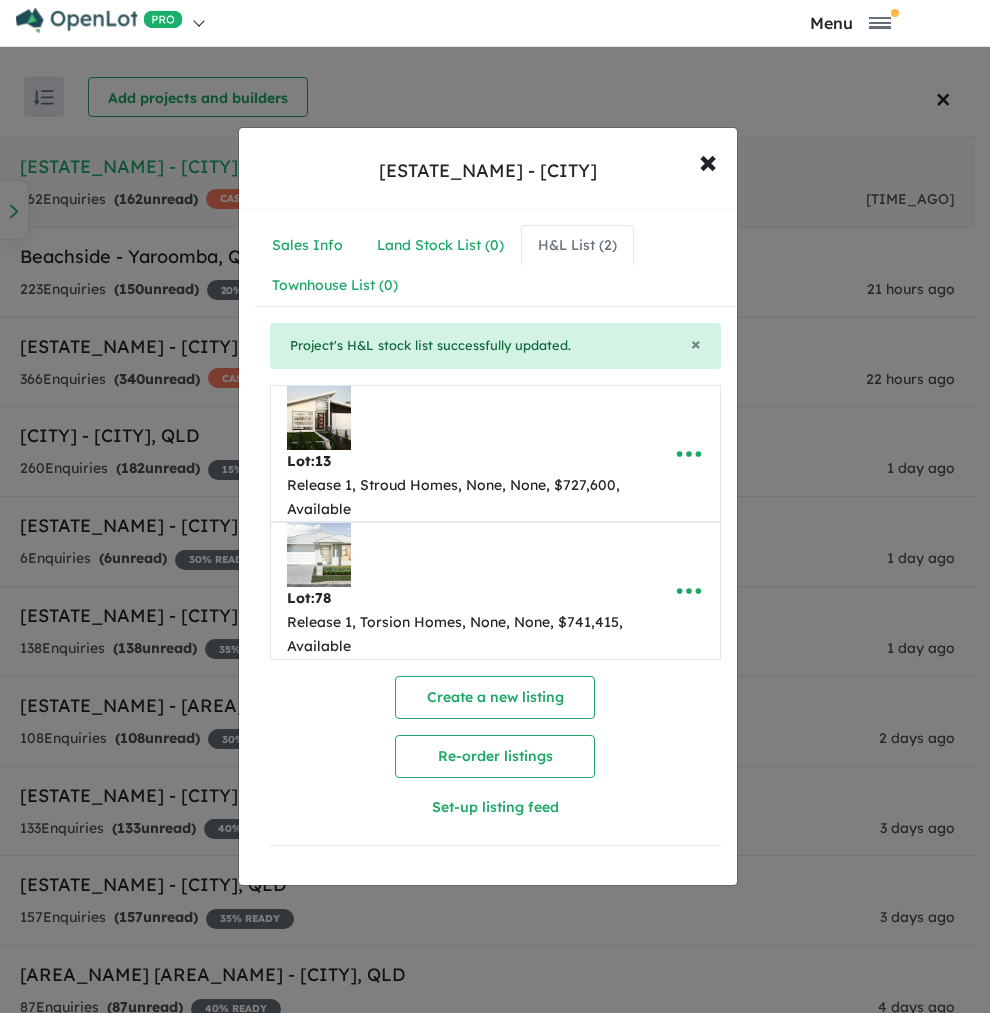 scroll, scrollTop: 0, scrollLeft: 0, axis: both 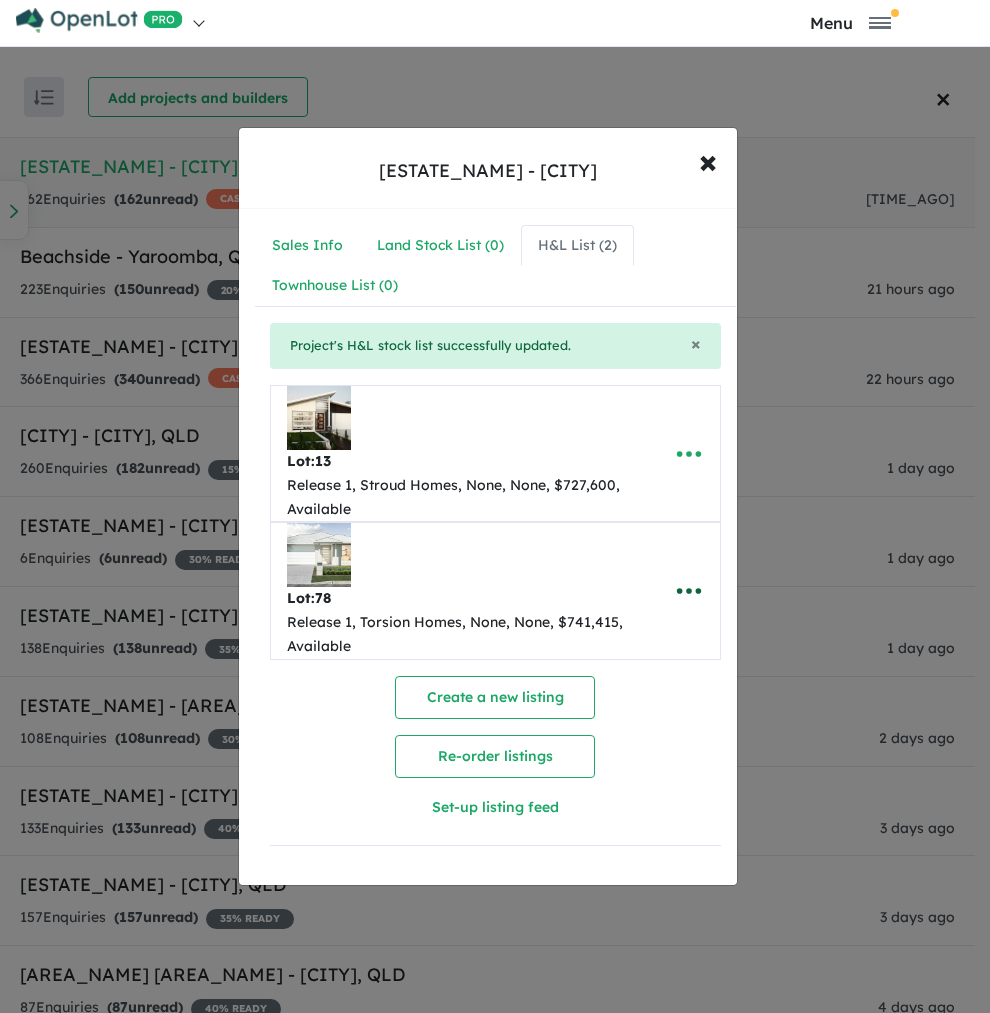 click 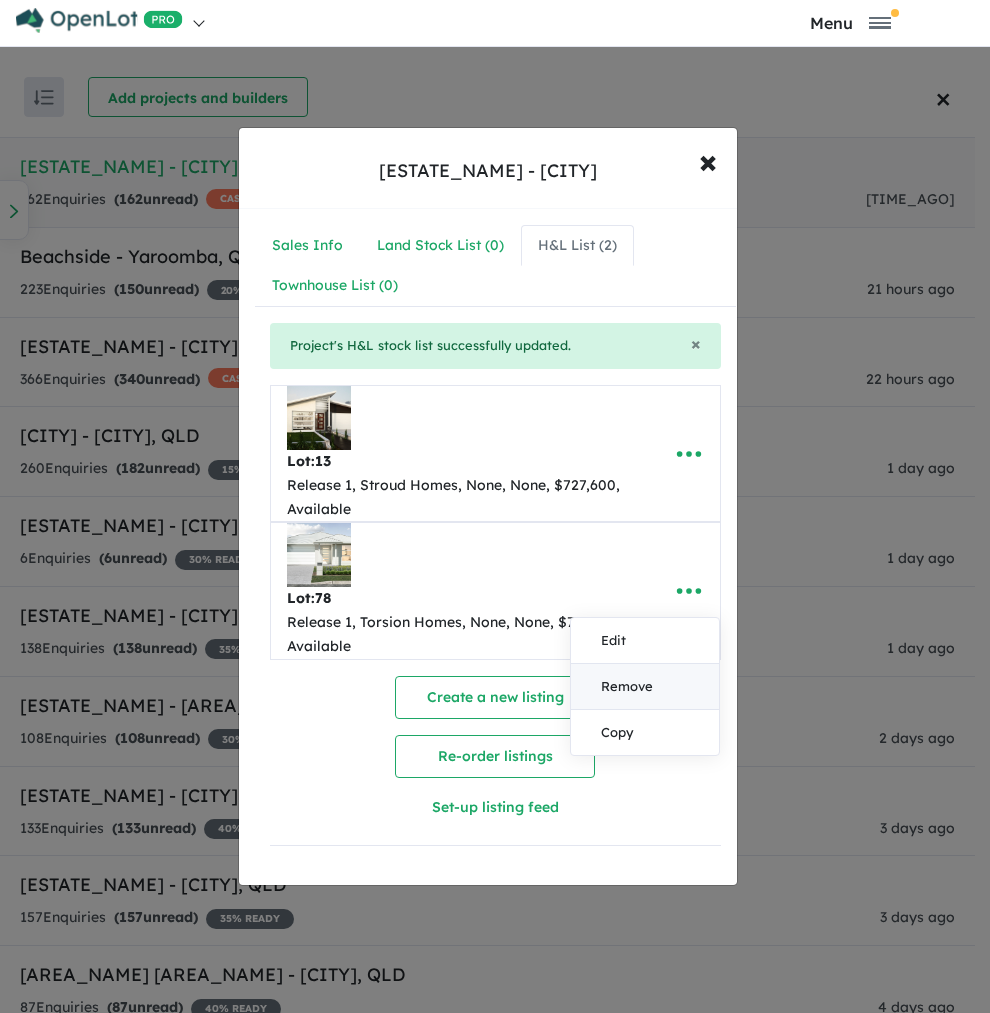 click on "Remove" at bounding box center (645, 687) 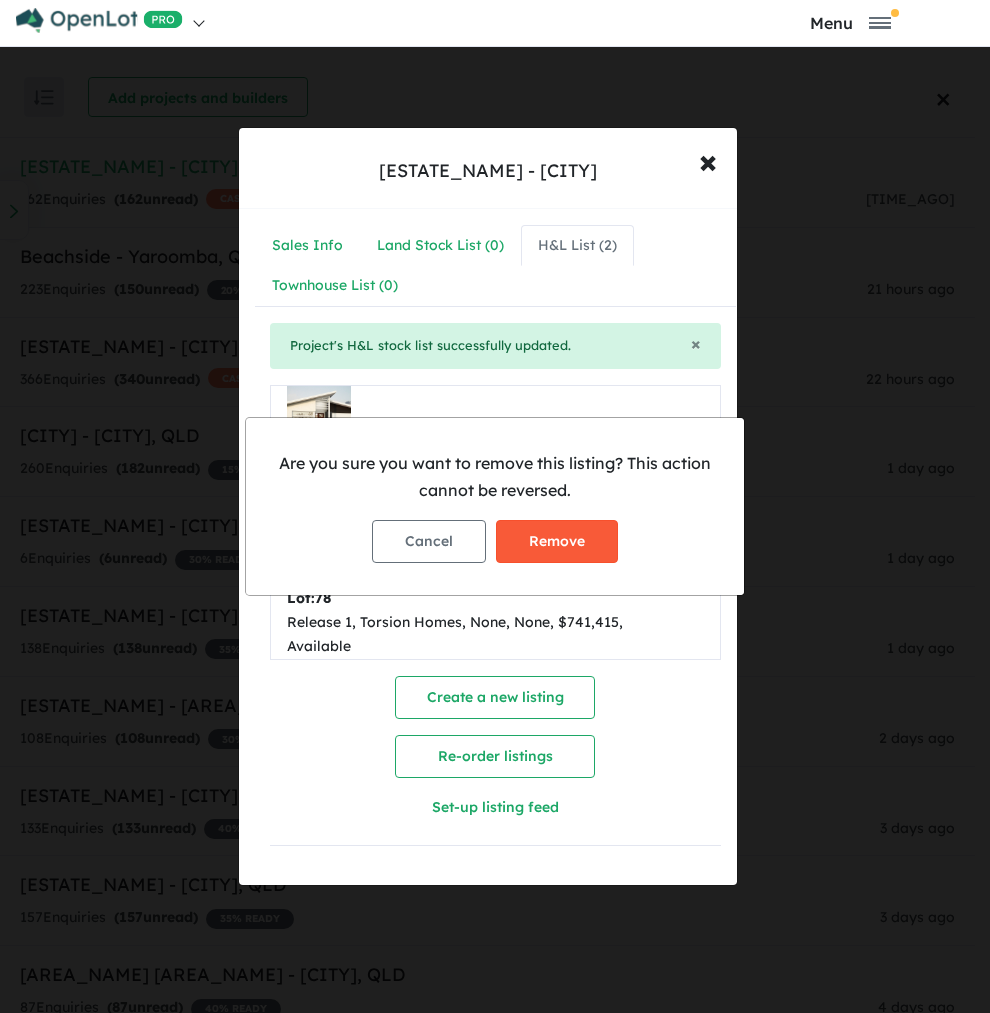 click on "Remove" at bounding box center [557, 541] 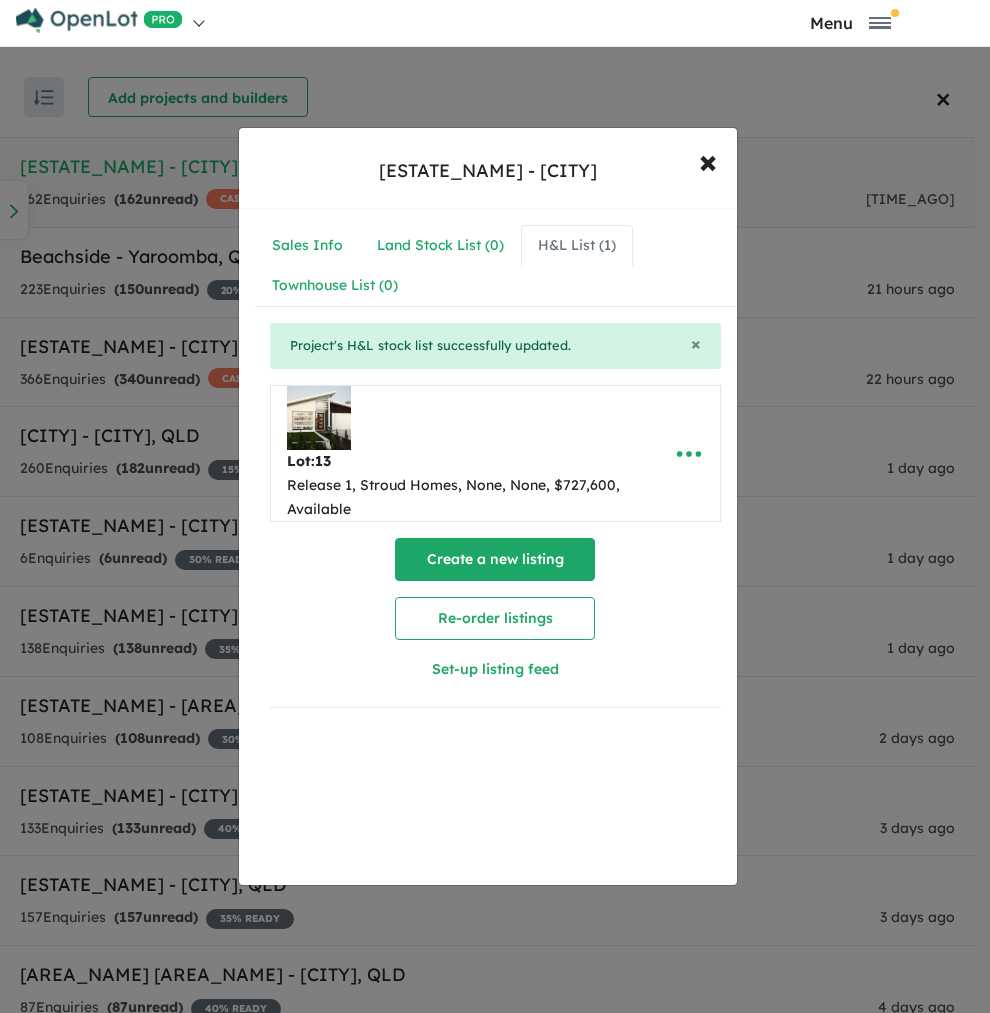 click on "Create a new listing" at bounding box center (495, 559) 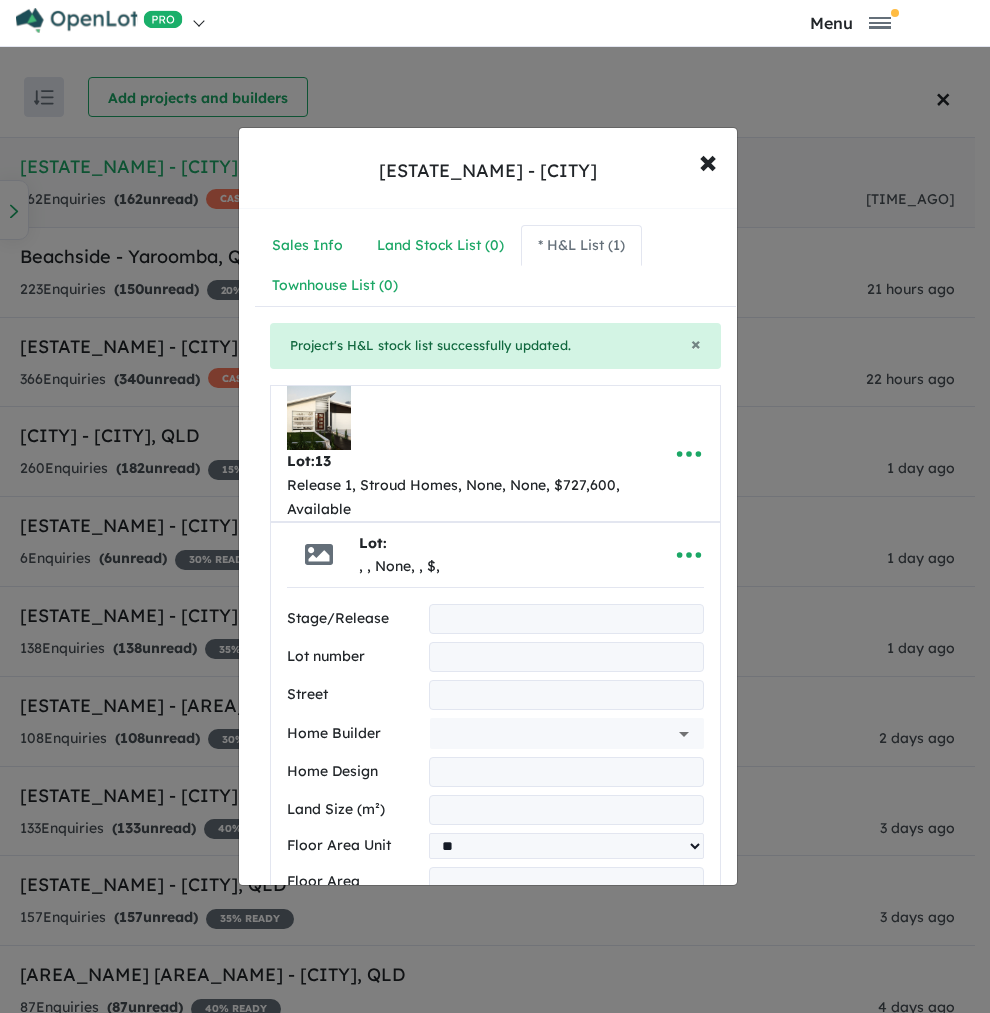 click at bounding box center (566, 619) 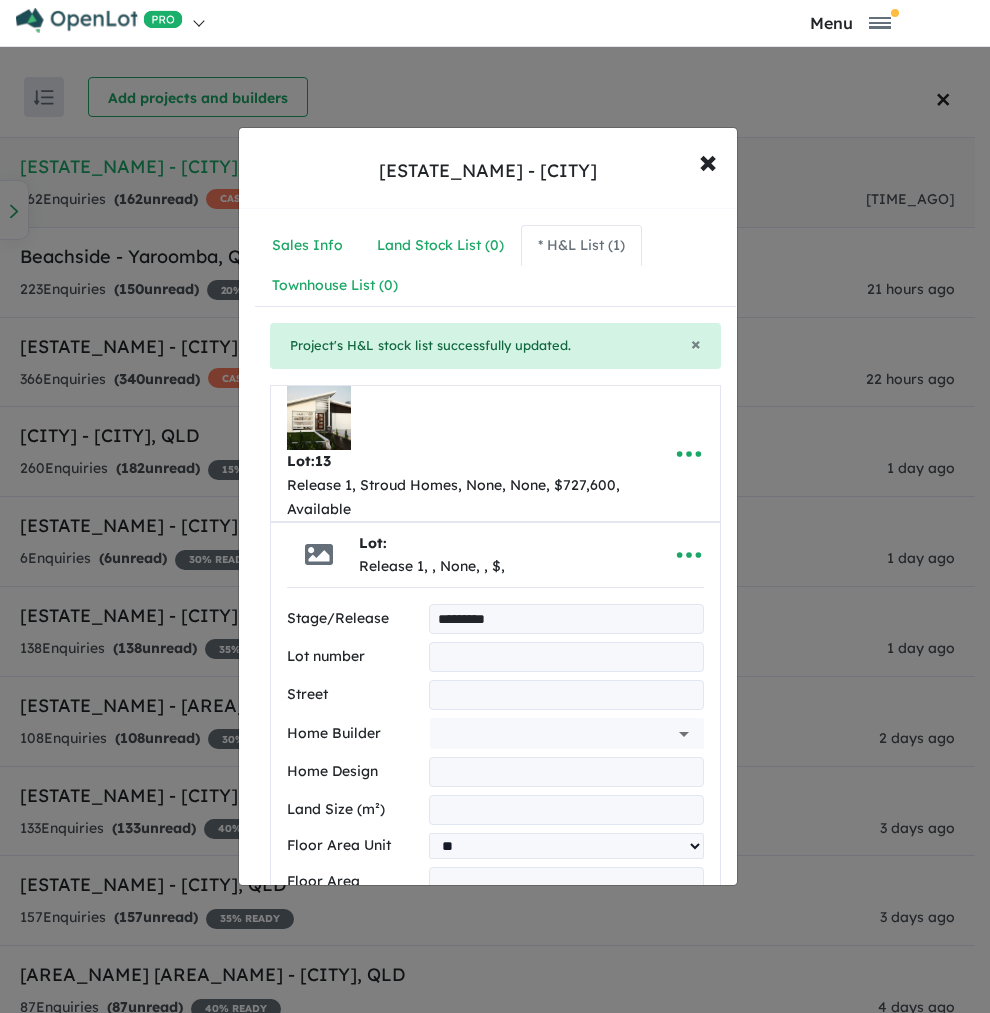 type on "*********" 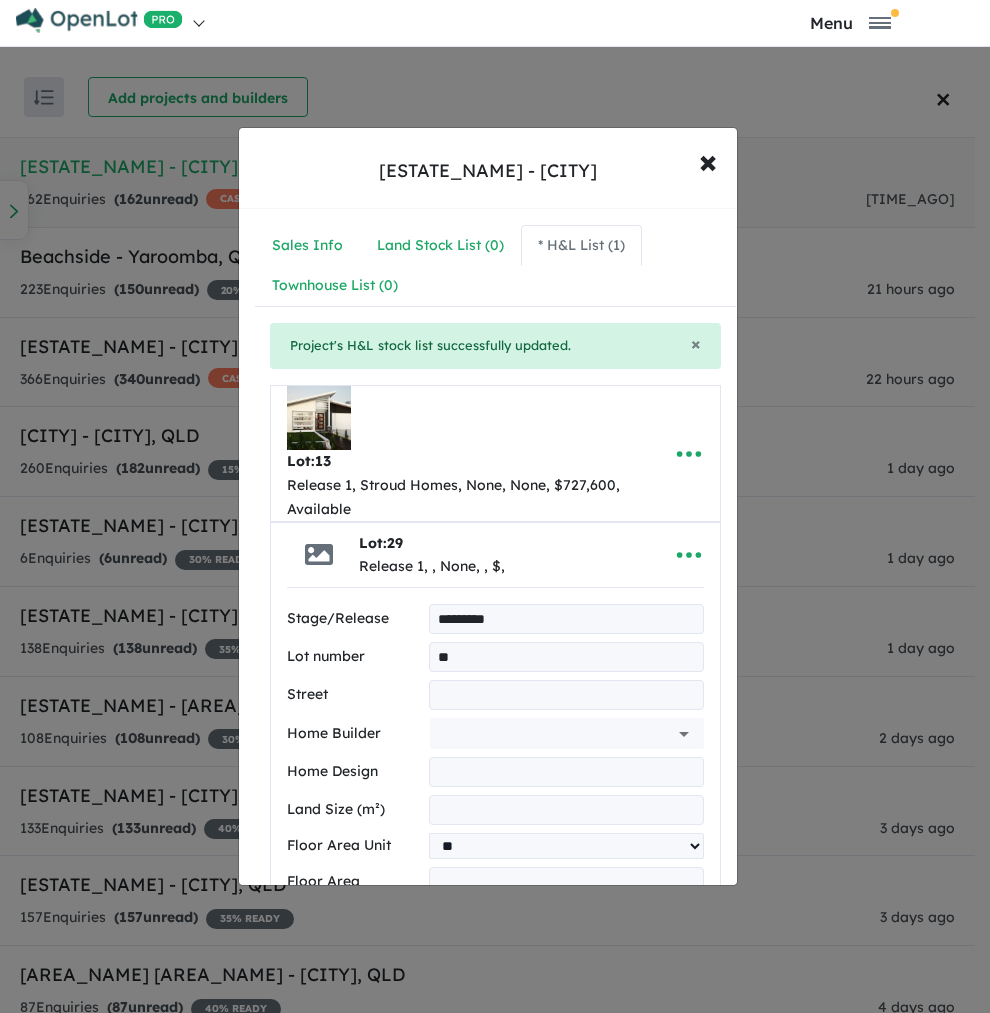 type on "**" 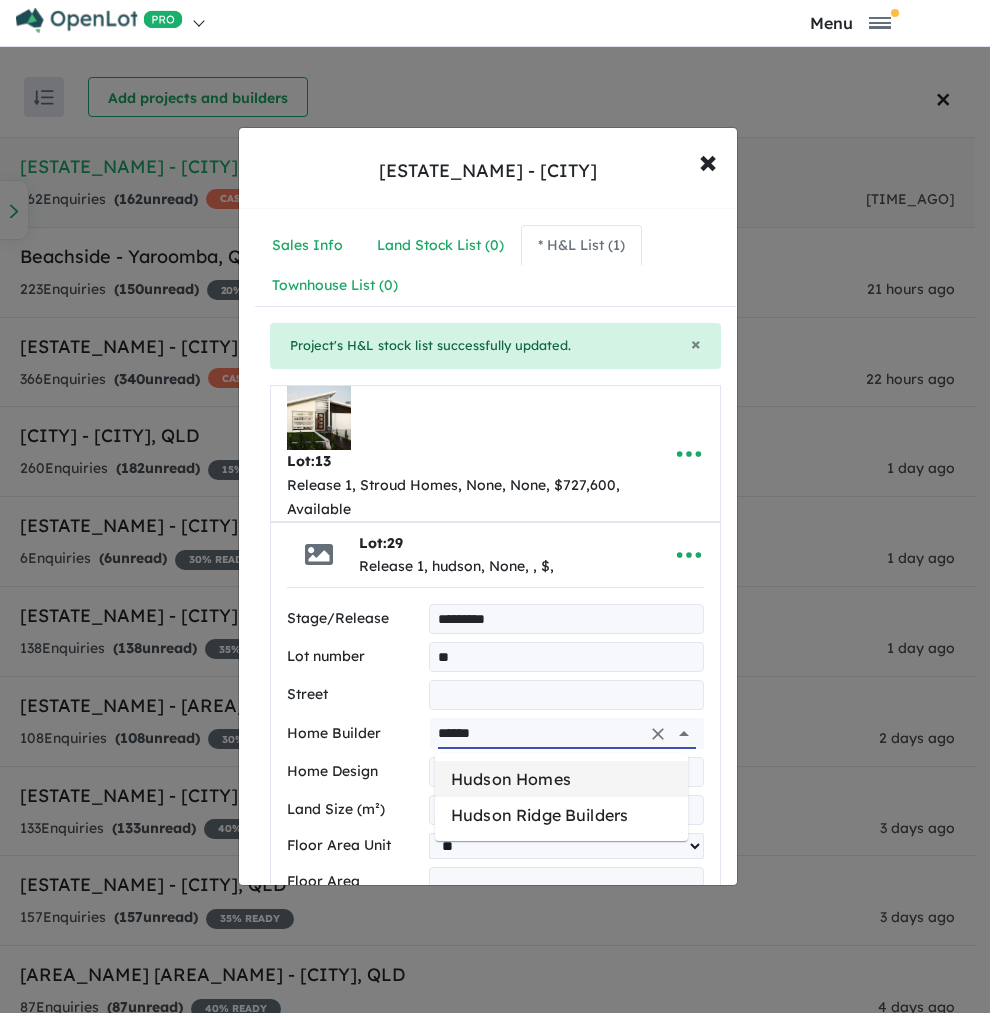 click on "Hudson Homes" at bounding box center [561, 779] 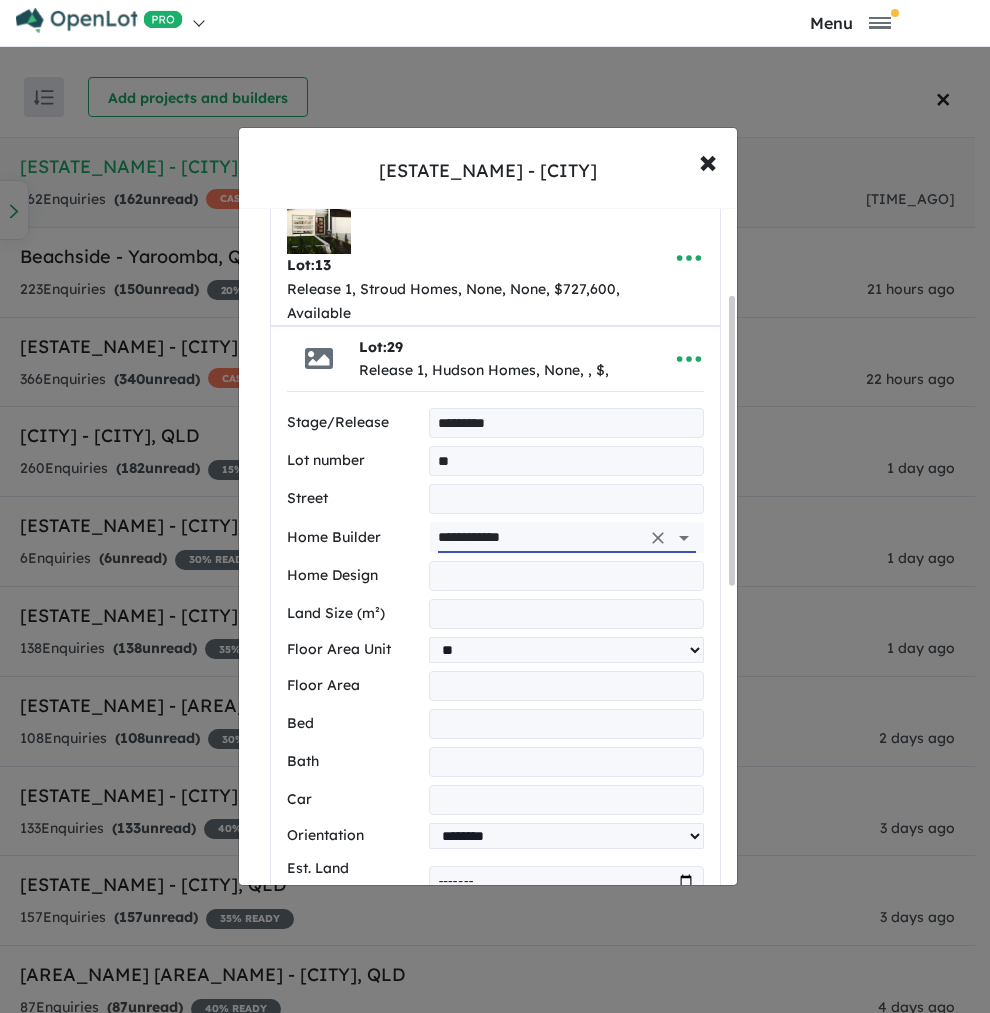 scroll, scrollTop: 203, scrollLeft: 0, axis: vertical 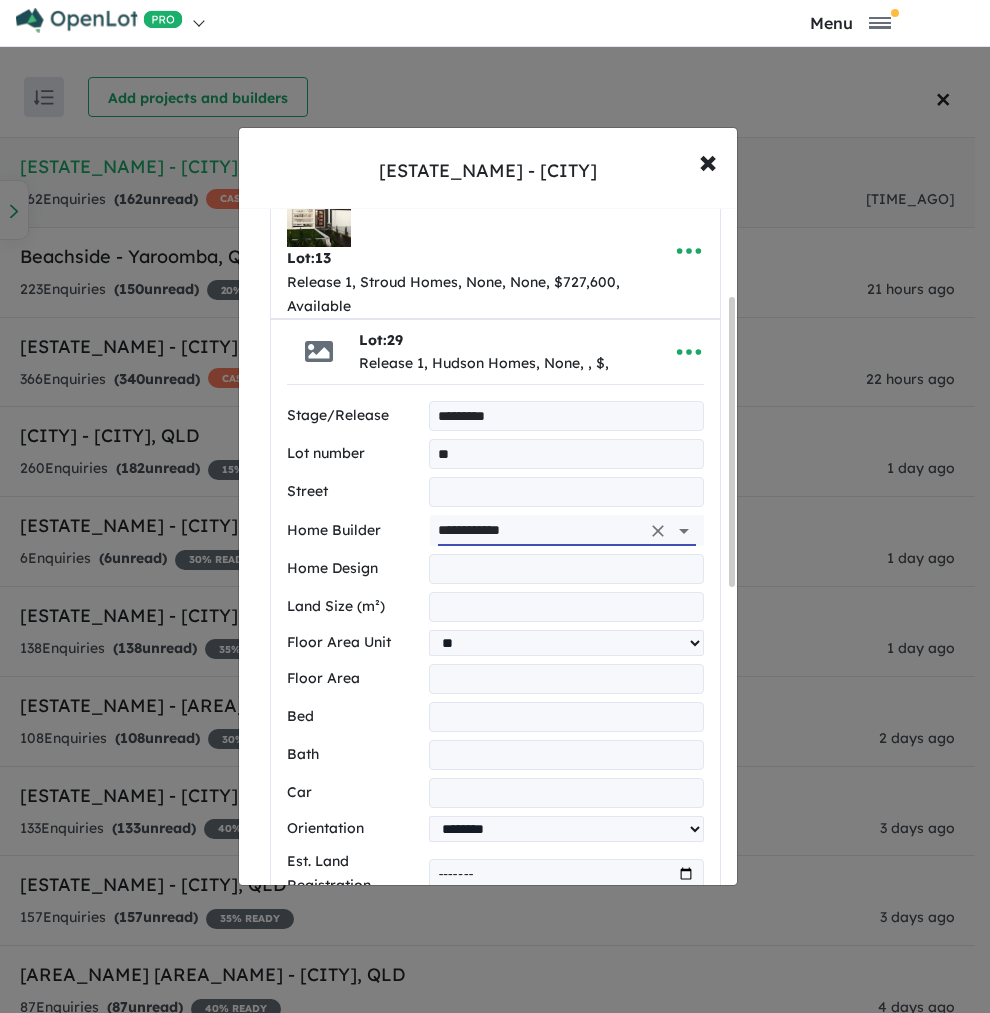 type on "**********" 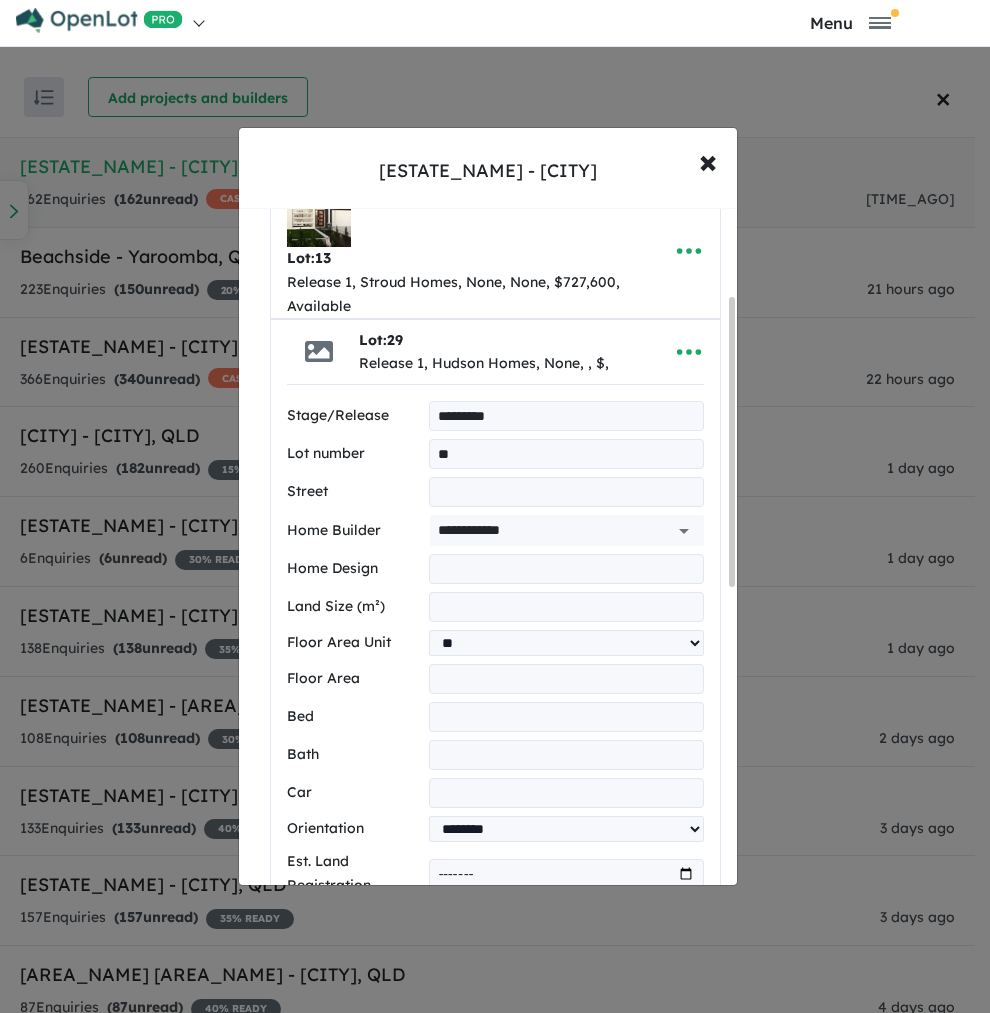 click at bounding box center [566, 569] 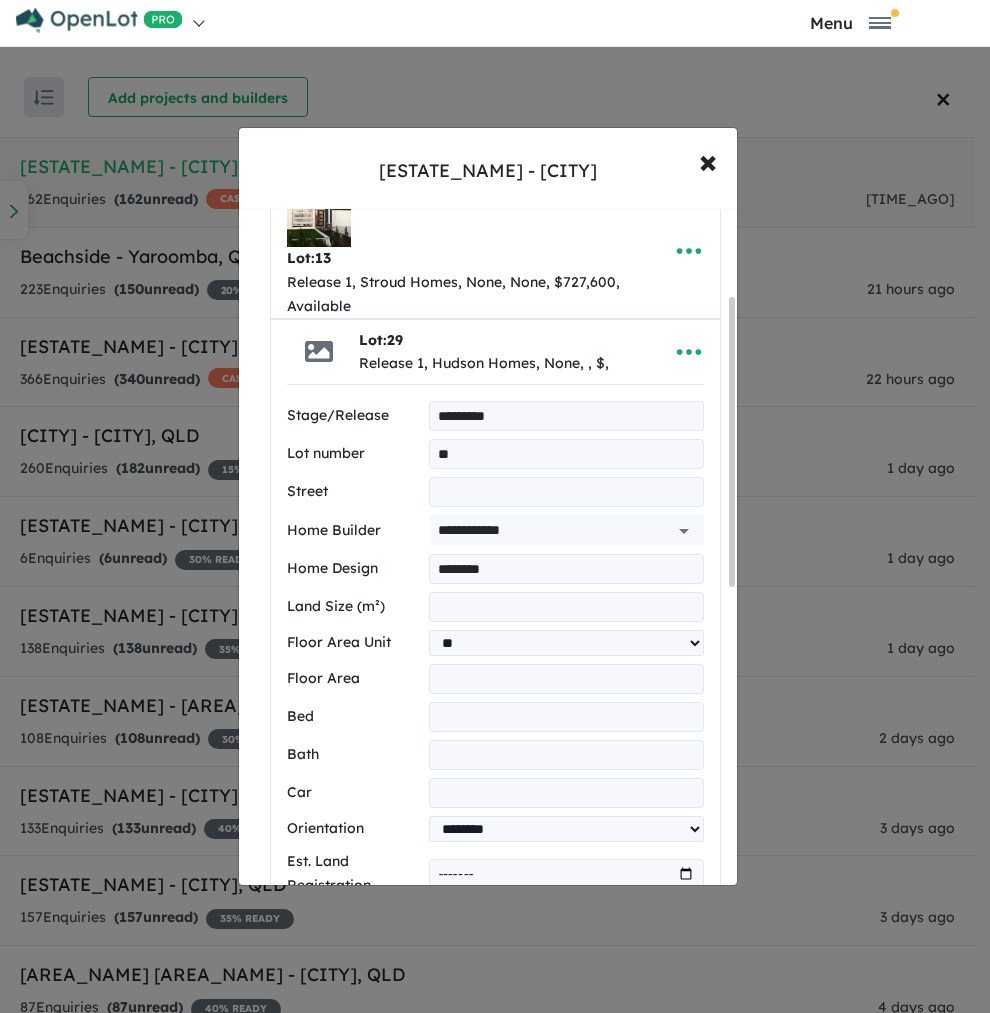 type on "********" 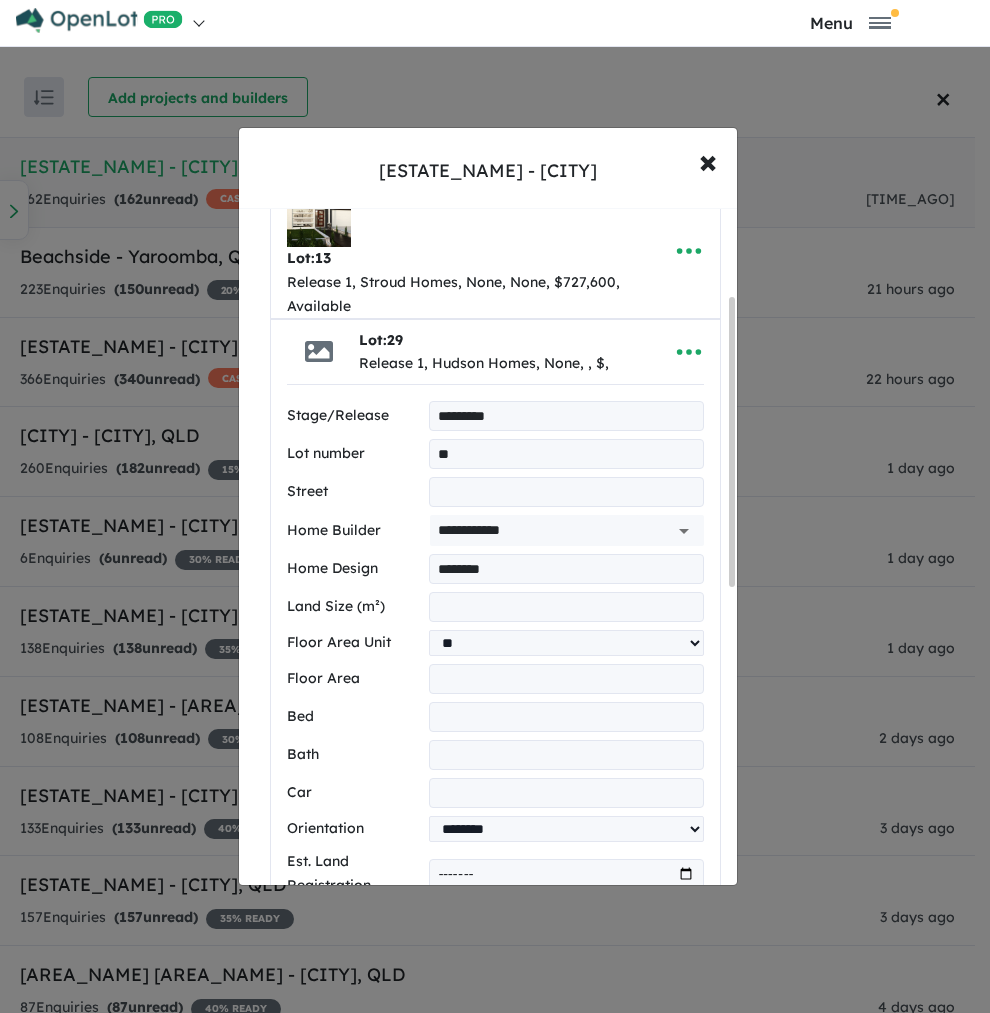 click at bounding box center (566, 607) 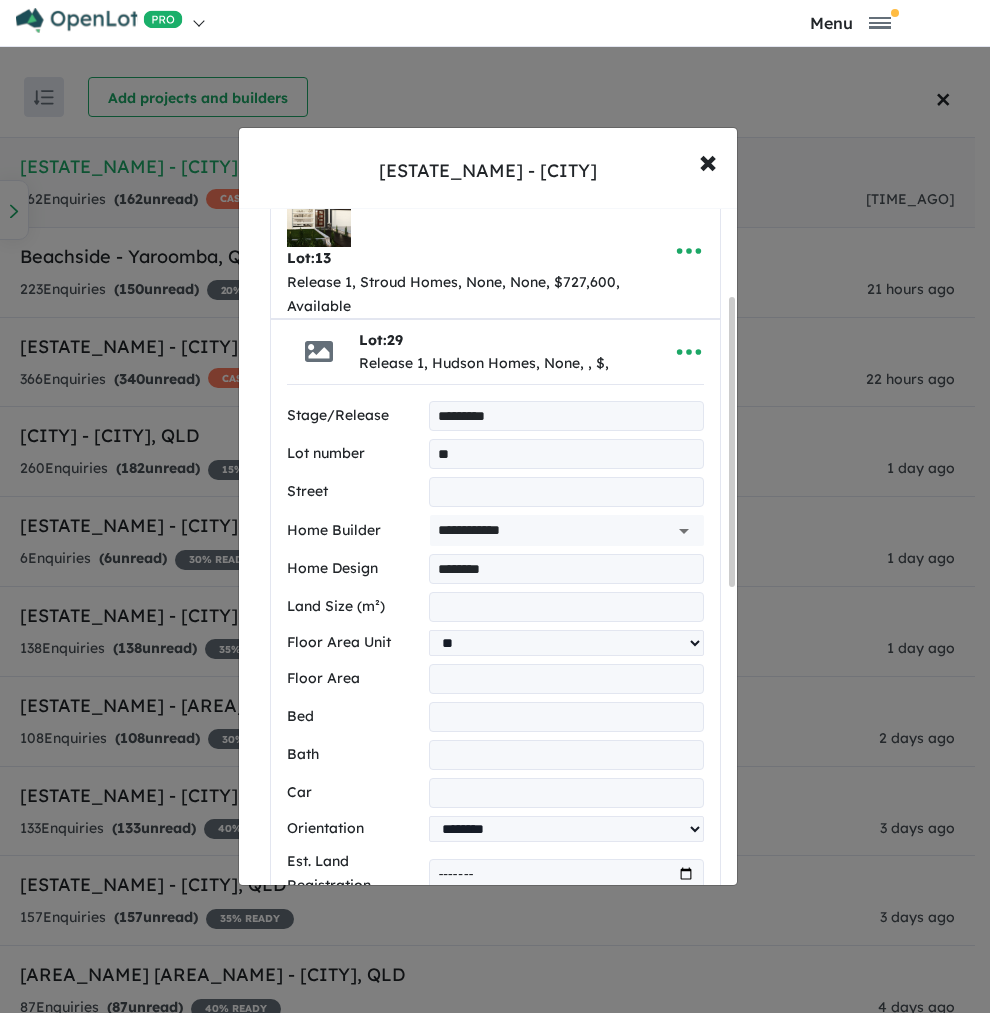 type on "***" 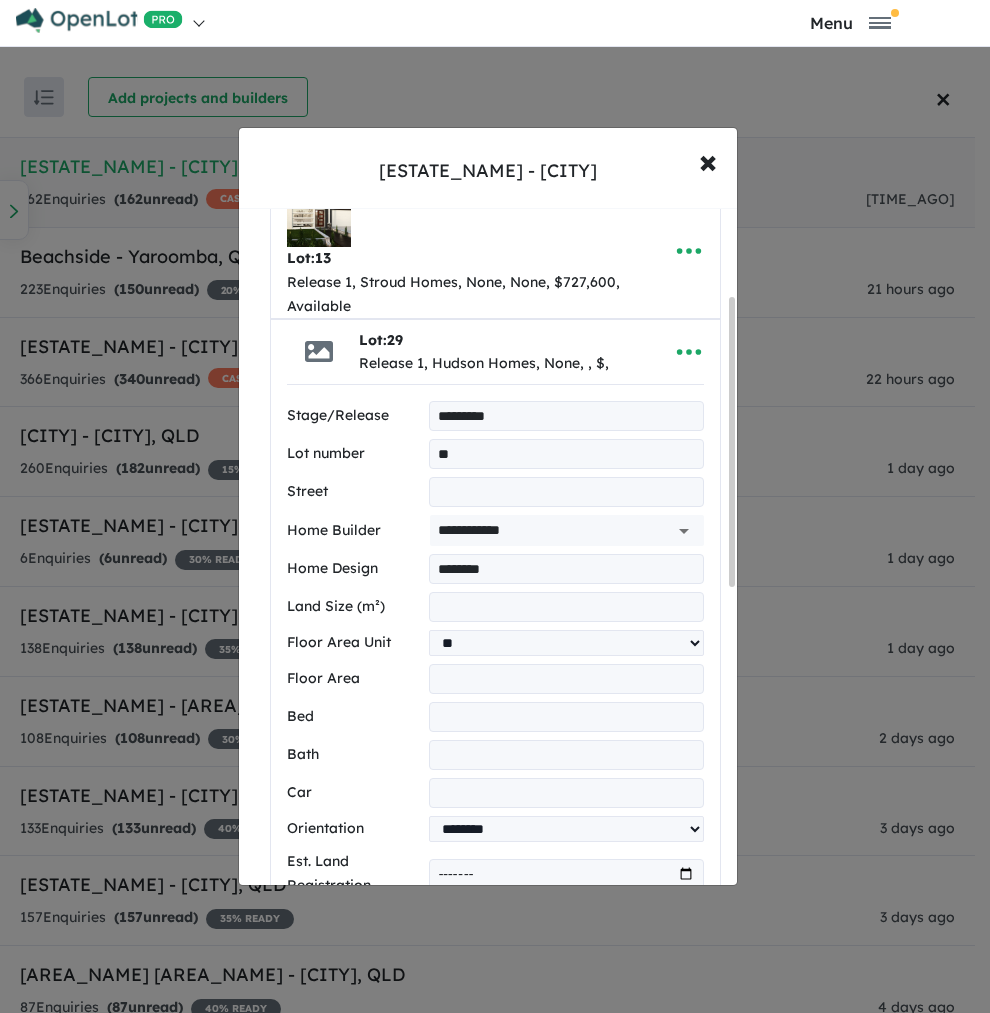 click at bounding box center [566, 717] 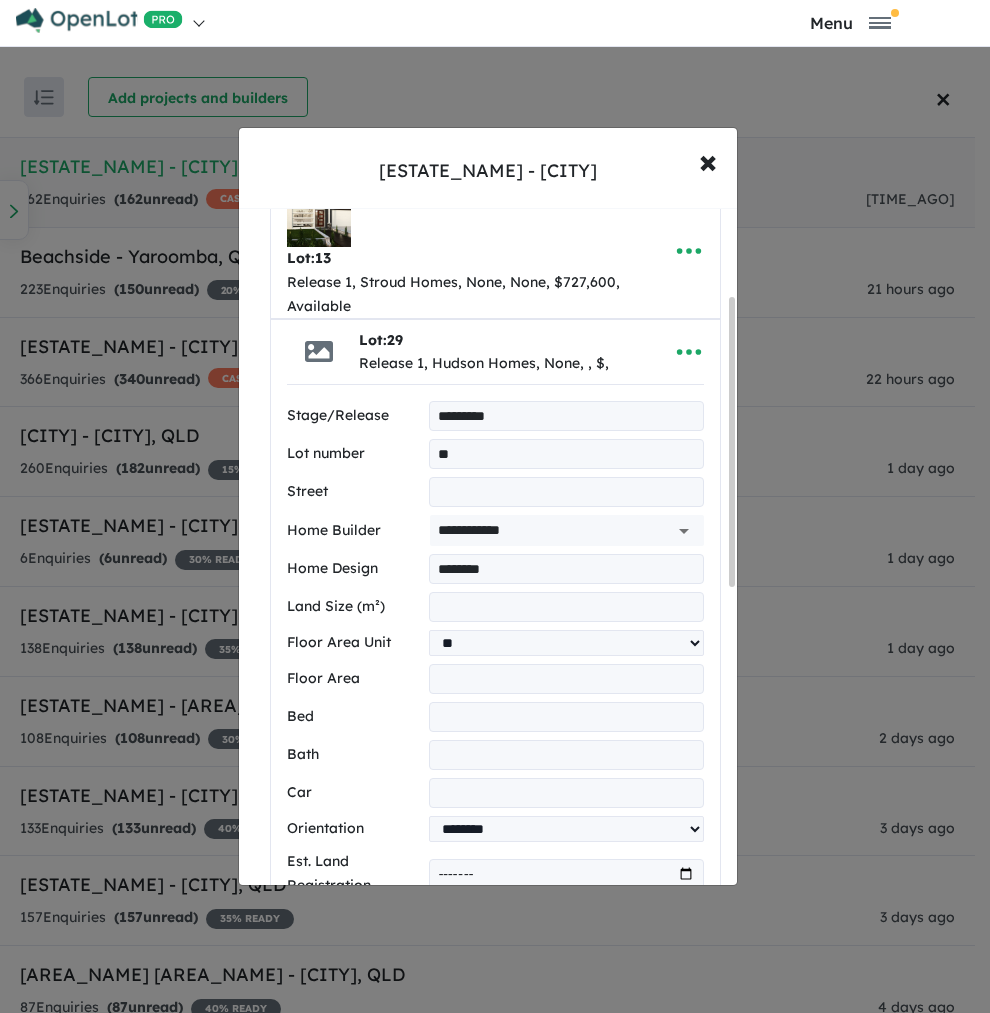 click at bounding box center (566, 755) 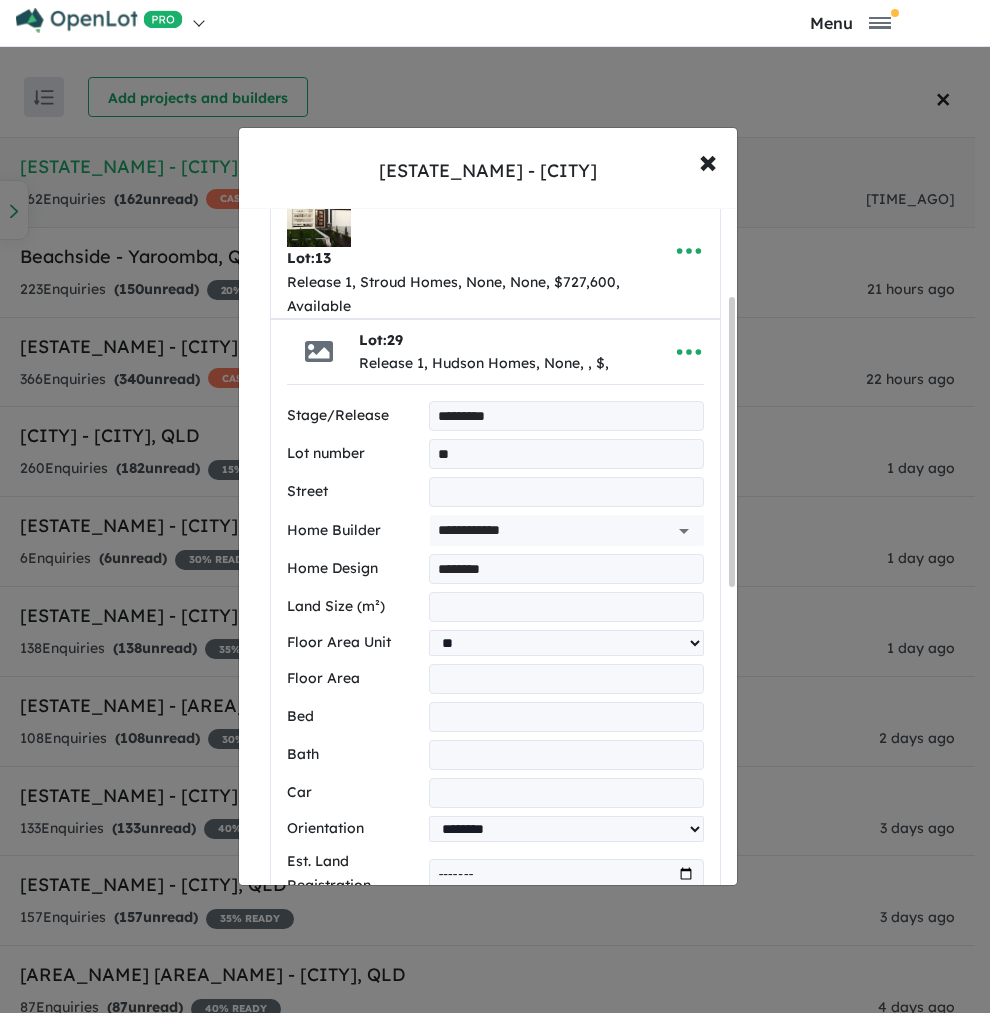 type on "*" 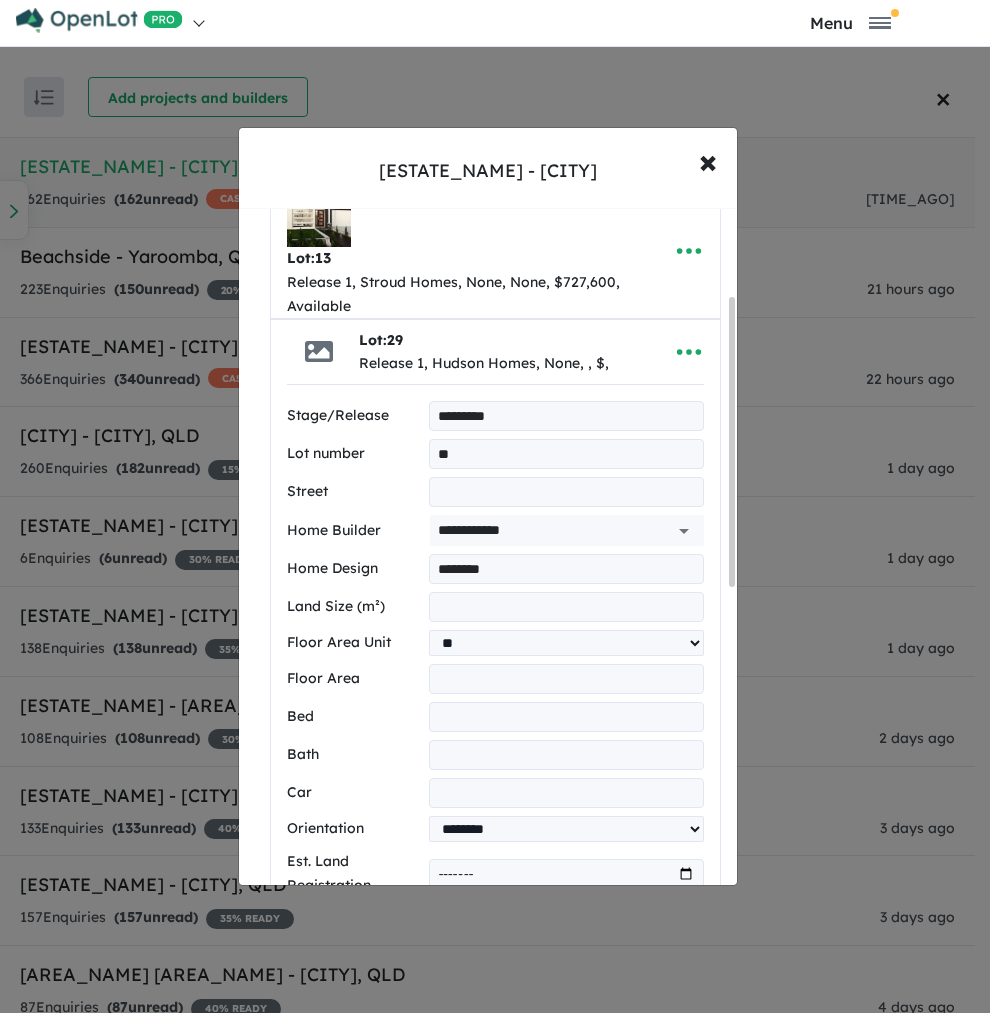 click at bounding box center (566, 793) 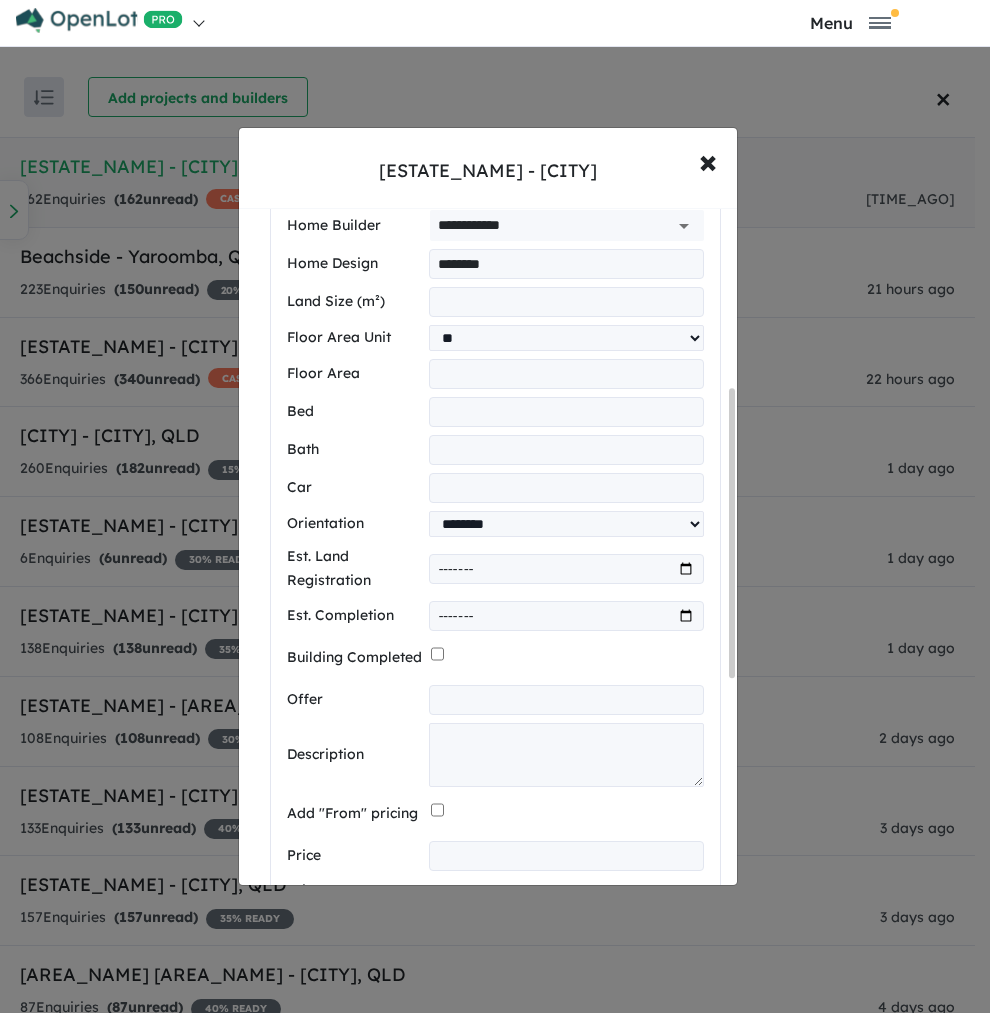 scroll, scrollTop: 509, scrollLeft: 0, axis: vertical 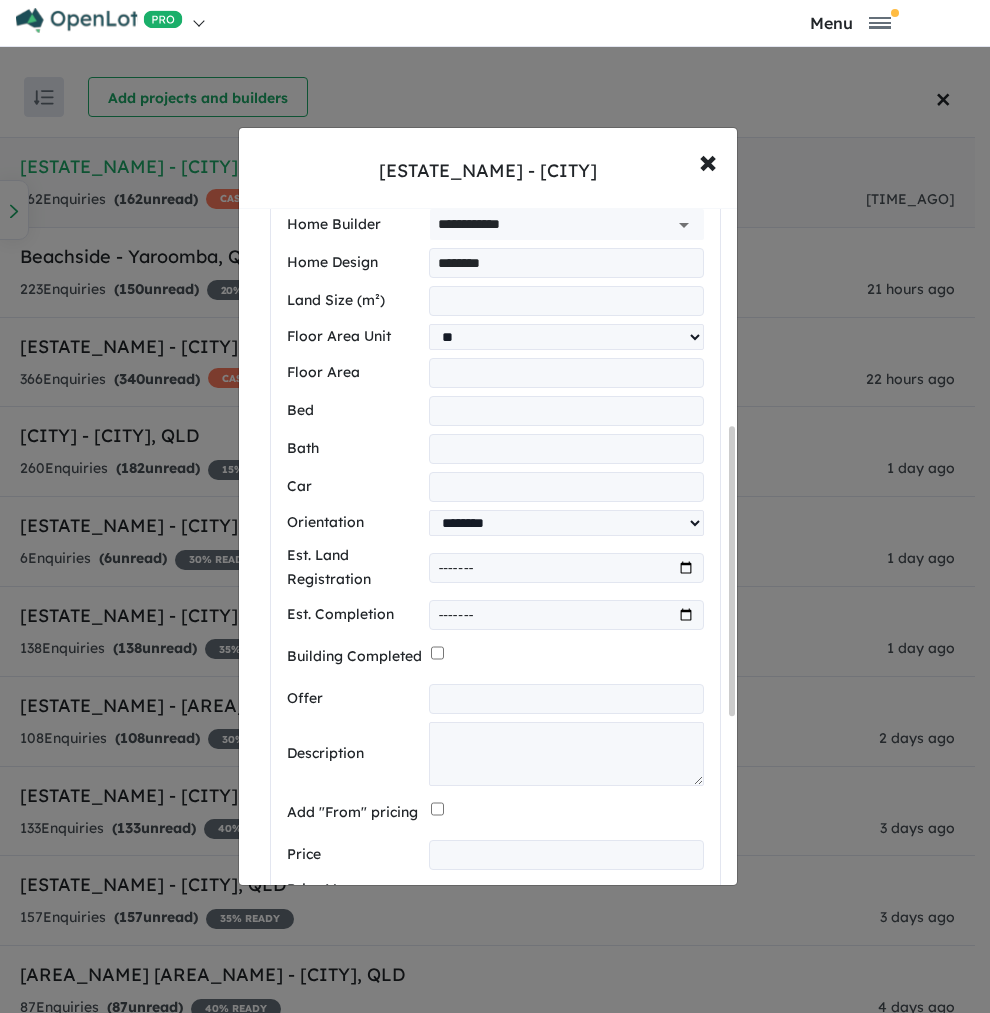 type on "*" 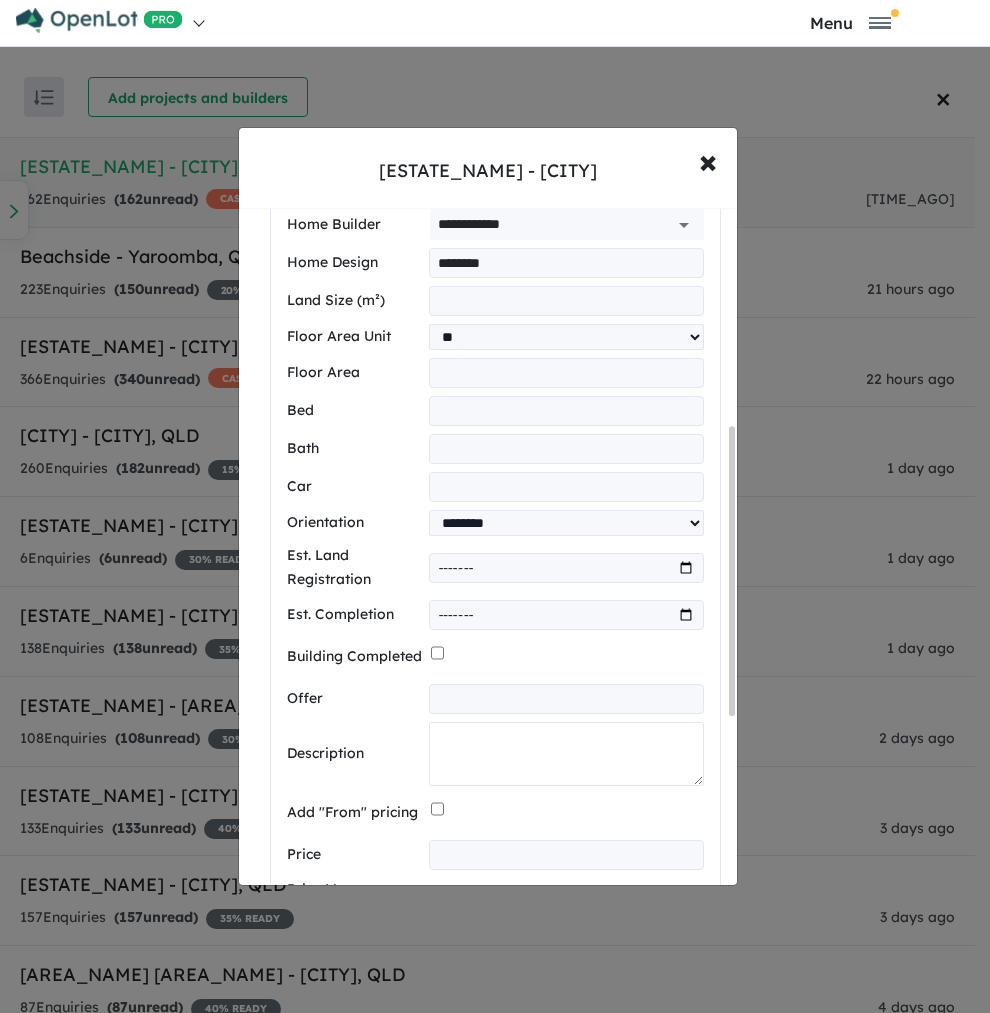 click at bounding box center [566, 754] 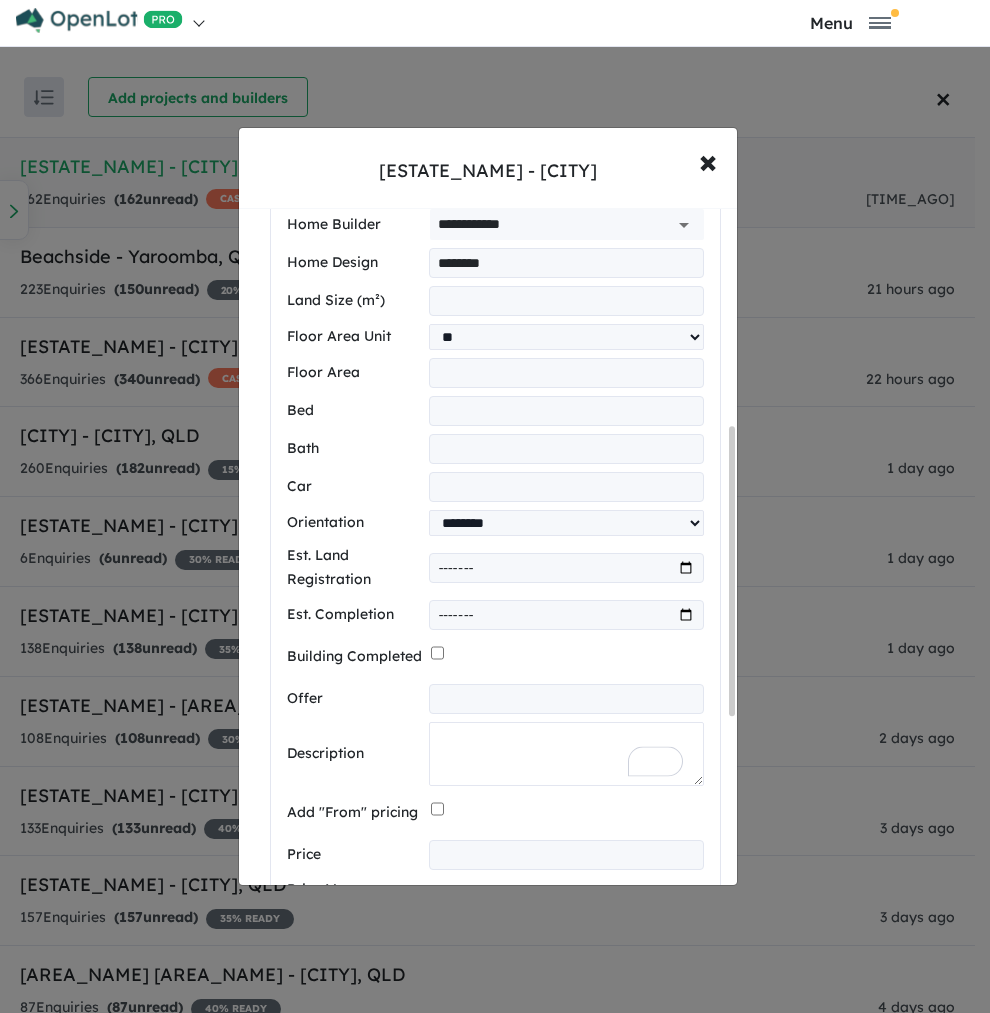click at bounding box center (566, 754) 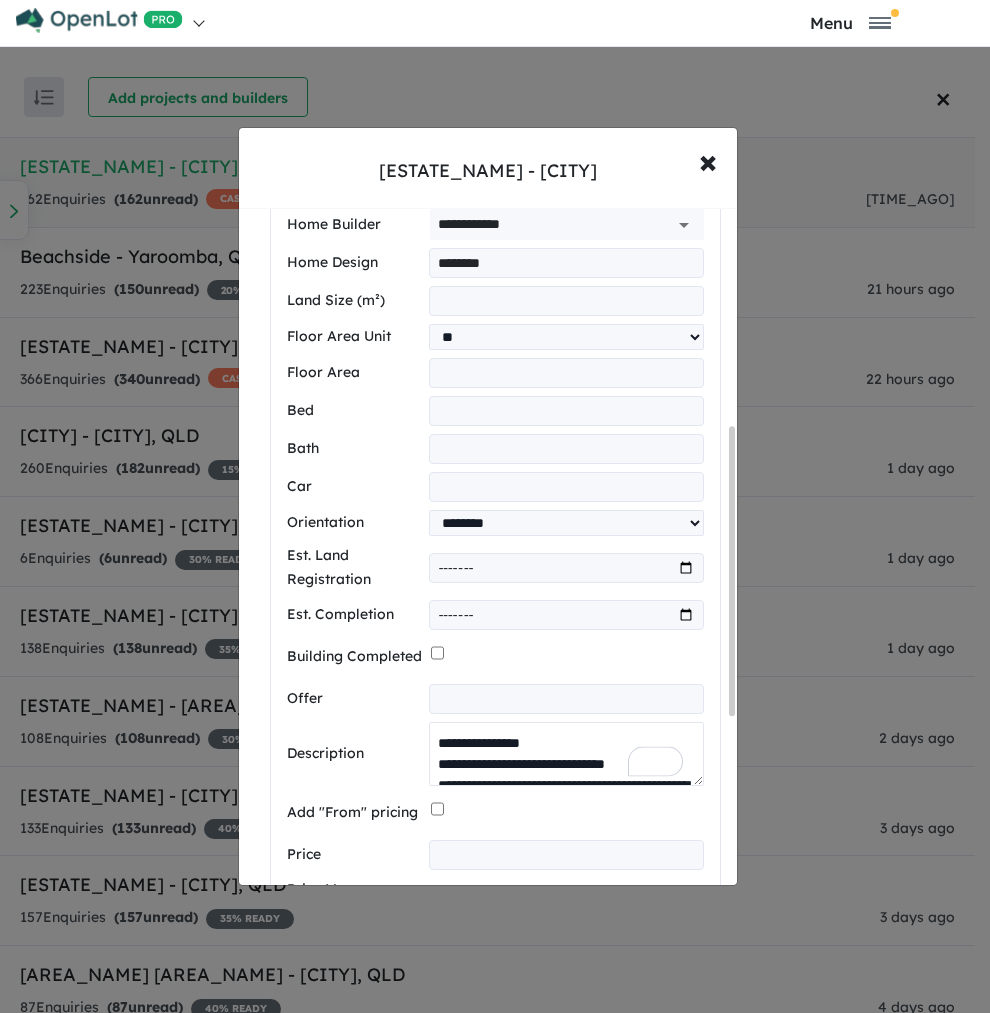 scroll, scrollTop: 282, scrollLeft: 0, axis: vertical 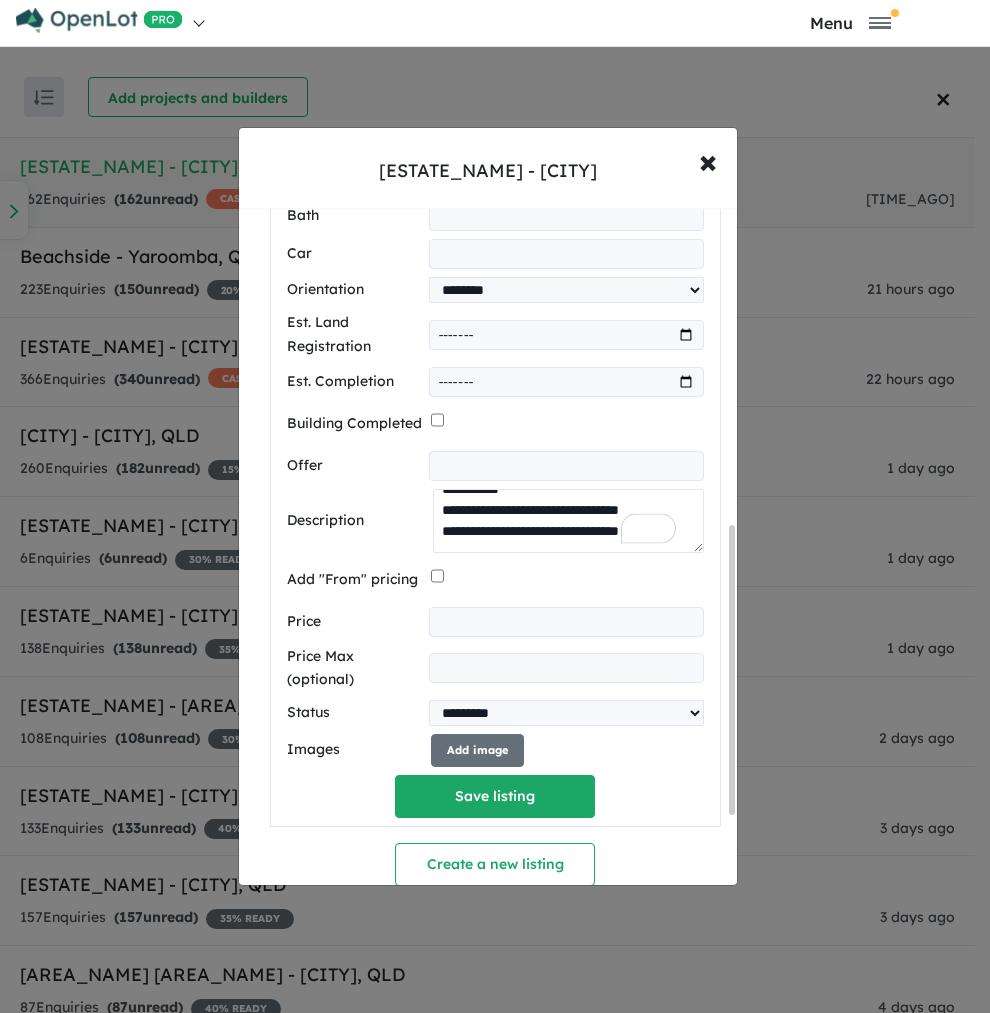 type on "**********" 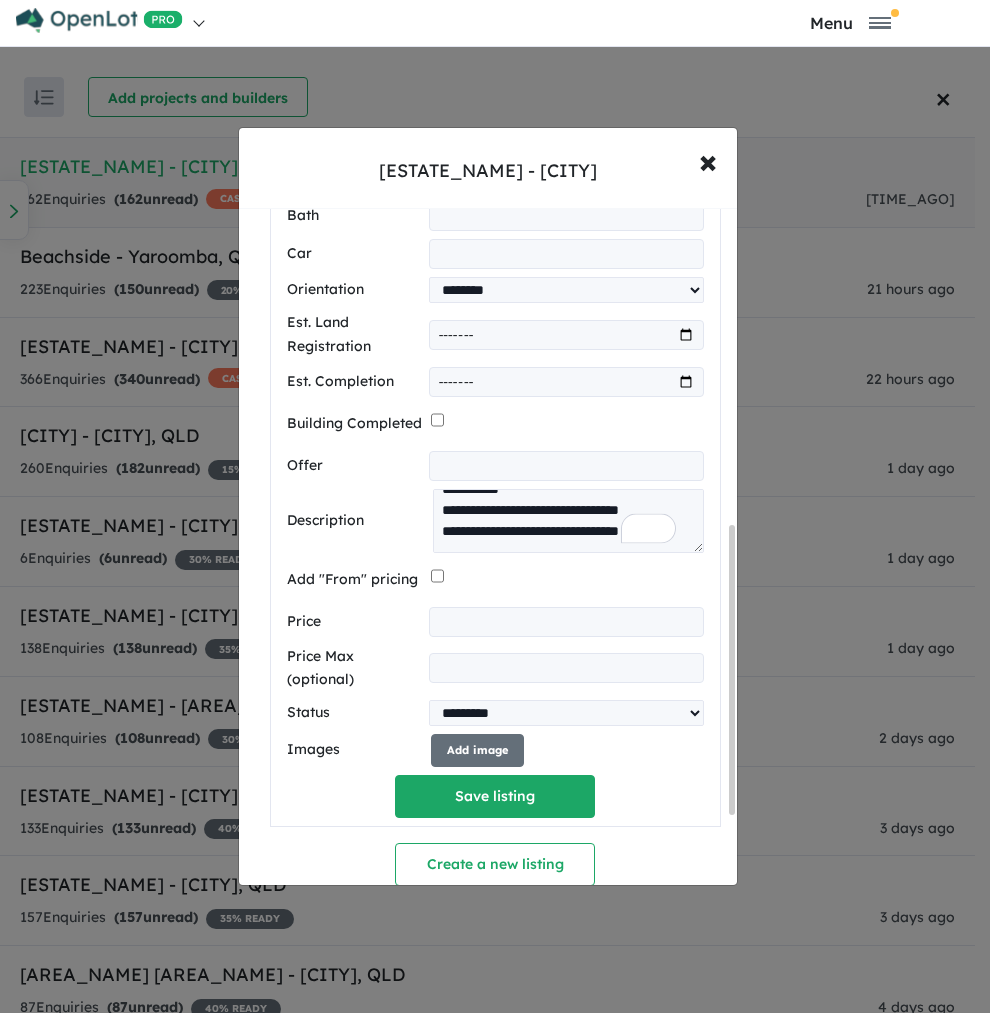 click at bounding box center [566, 622] 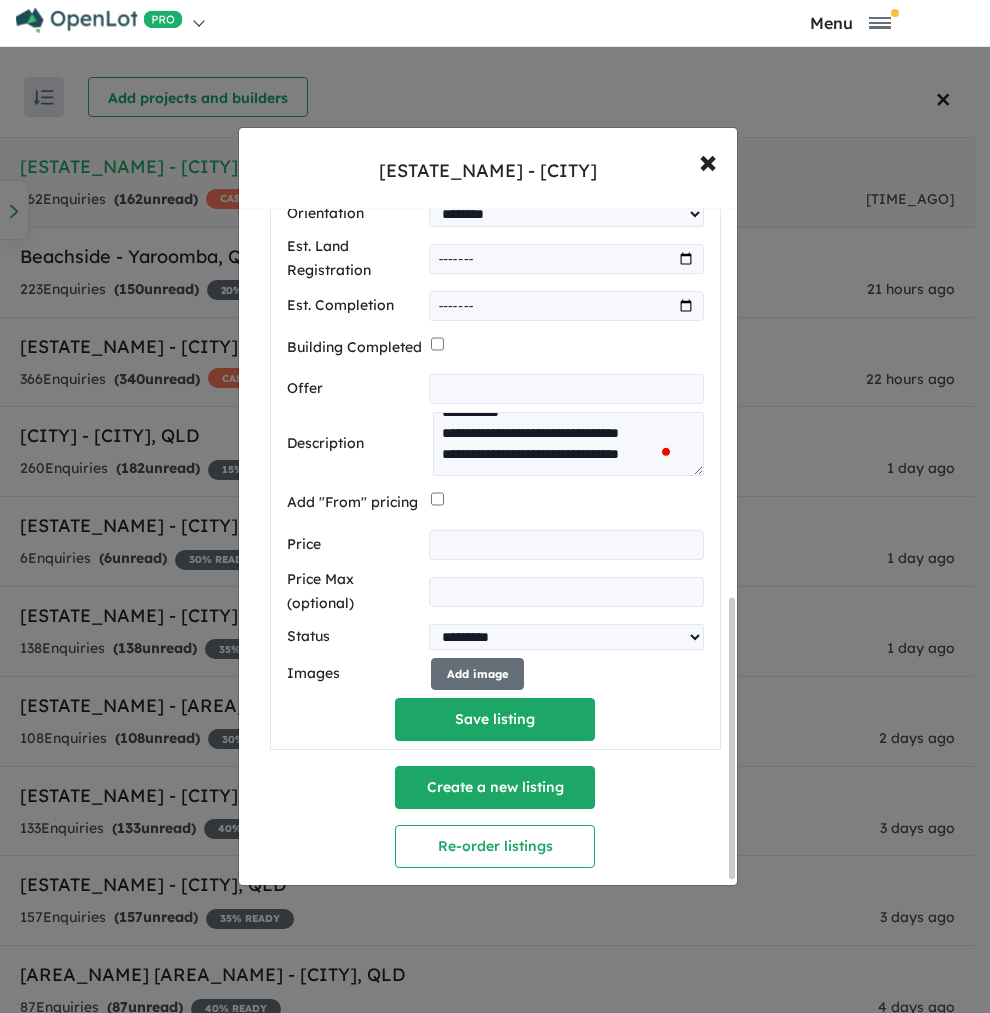 scroll, scrollTop: 953, scrollLeft: 0, axis: vertical 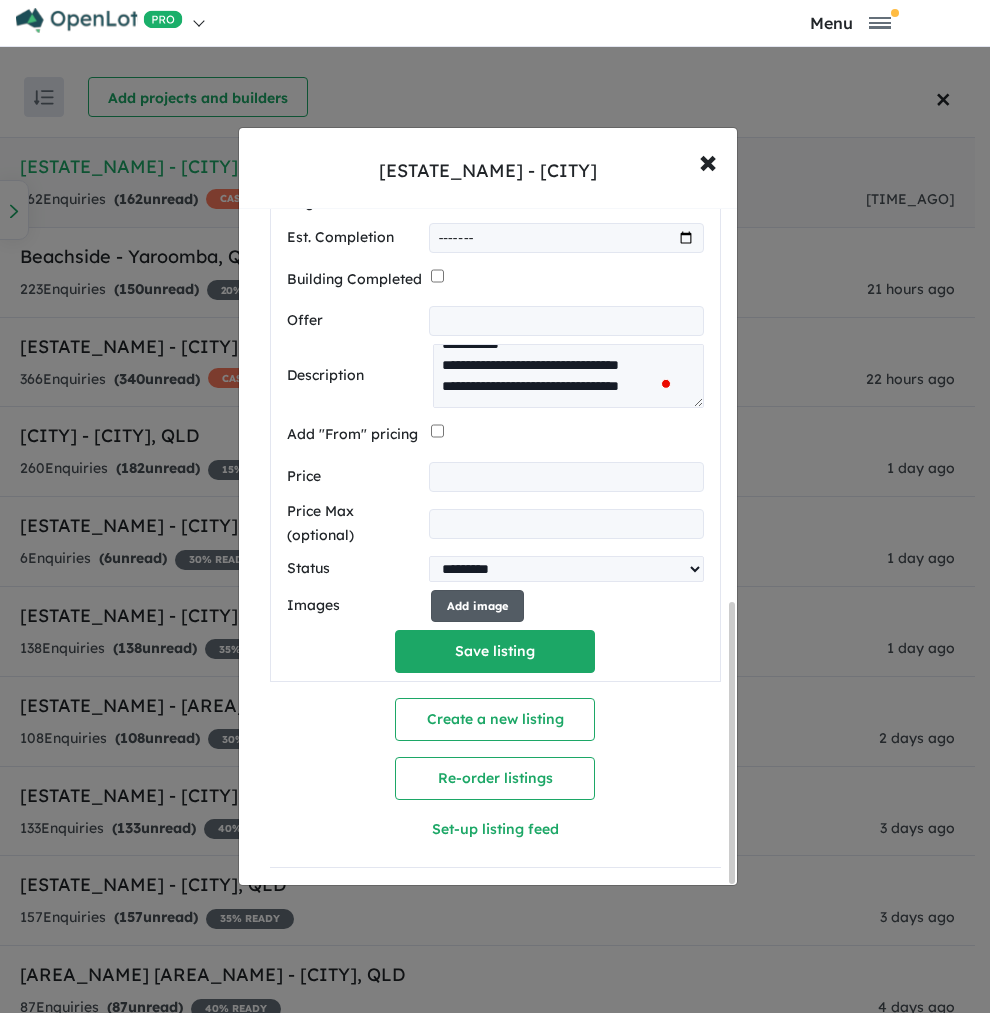 type on "******" 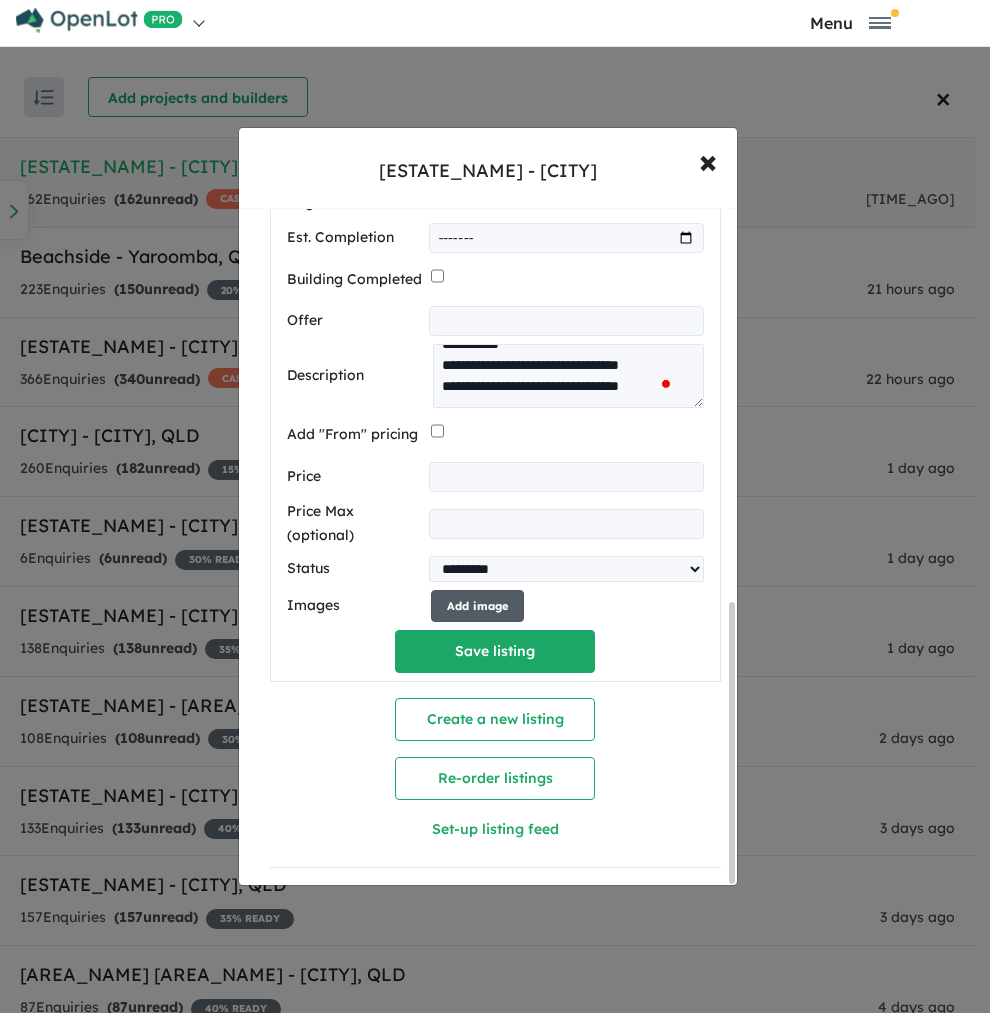 click on "Add image" at bounding box center (477, 606) 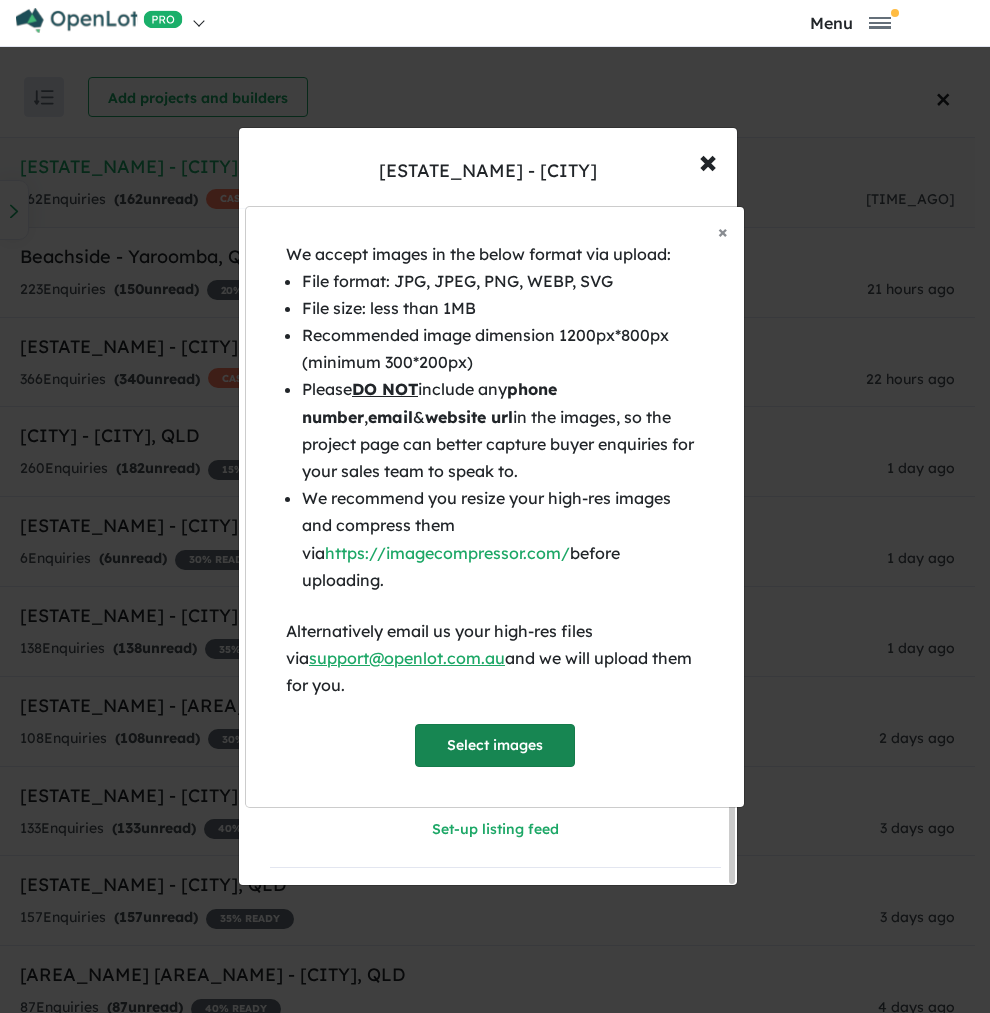 click on "Select images" at bounding box center (495, 745) 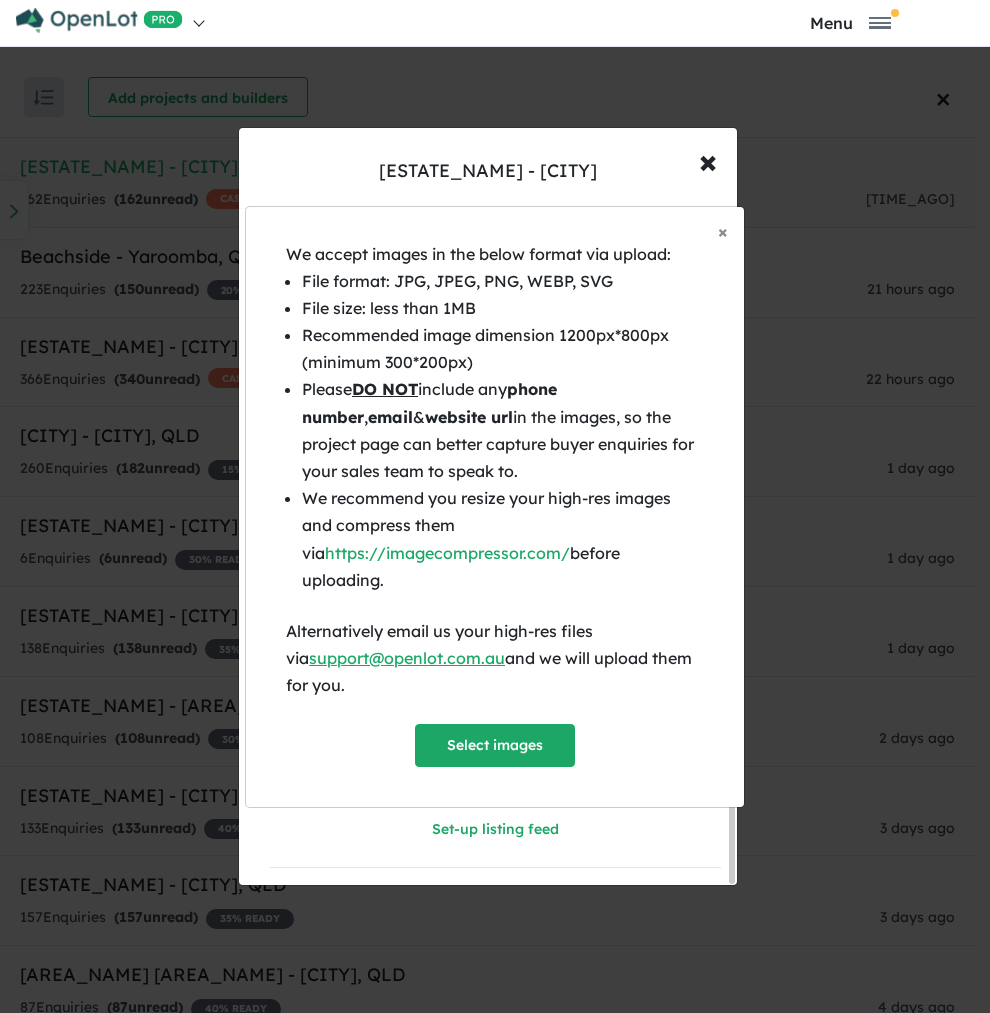 scroll, scrollTop: 1, scrollLeft: 0, axis: vertical 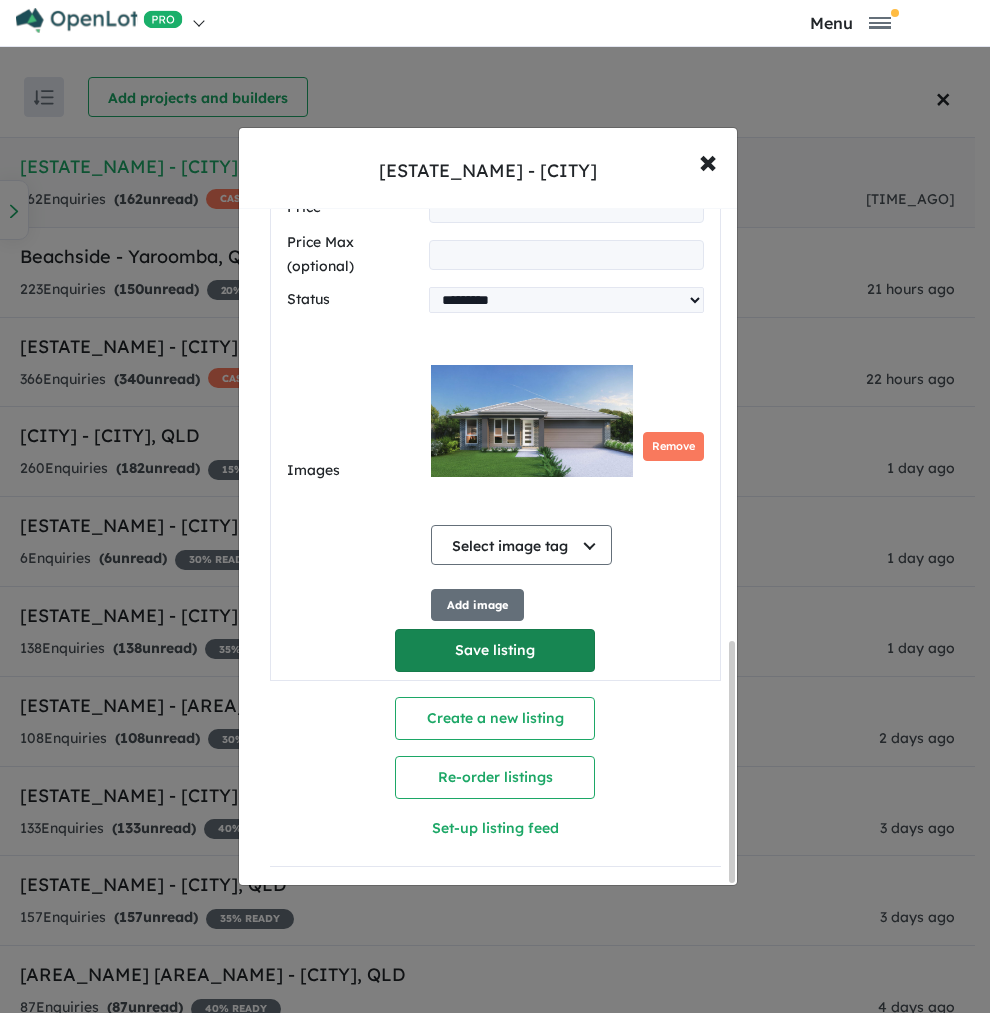 click on "Save listing" at bounding box center (495, 650) 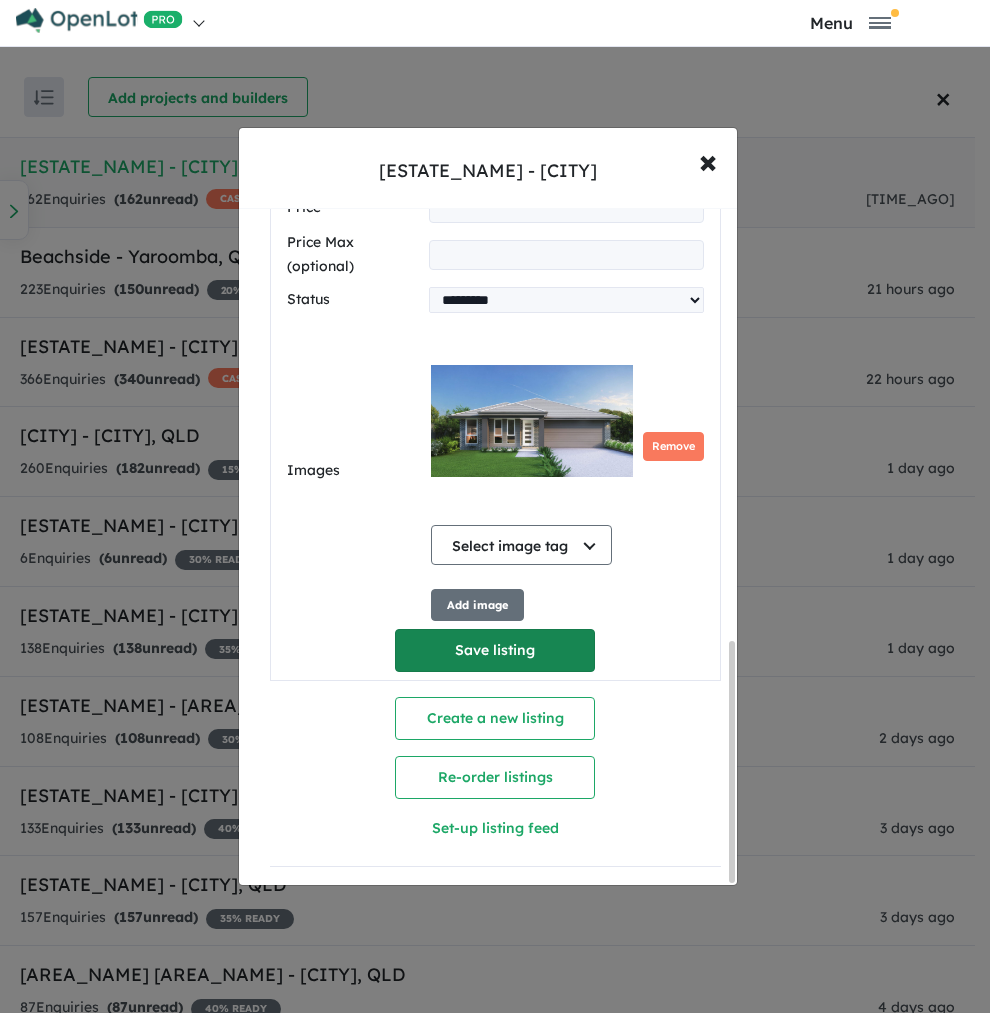 scroll, scrollTop: 116, scrollLeft: 0, axis: vertical 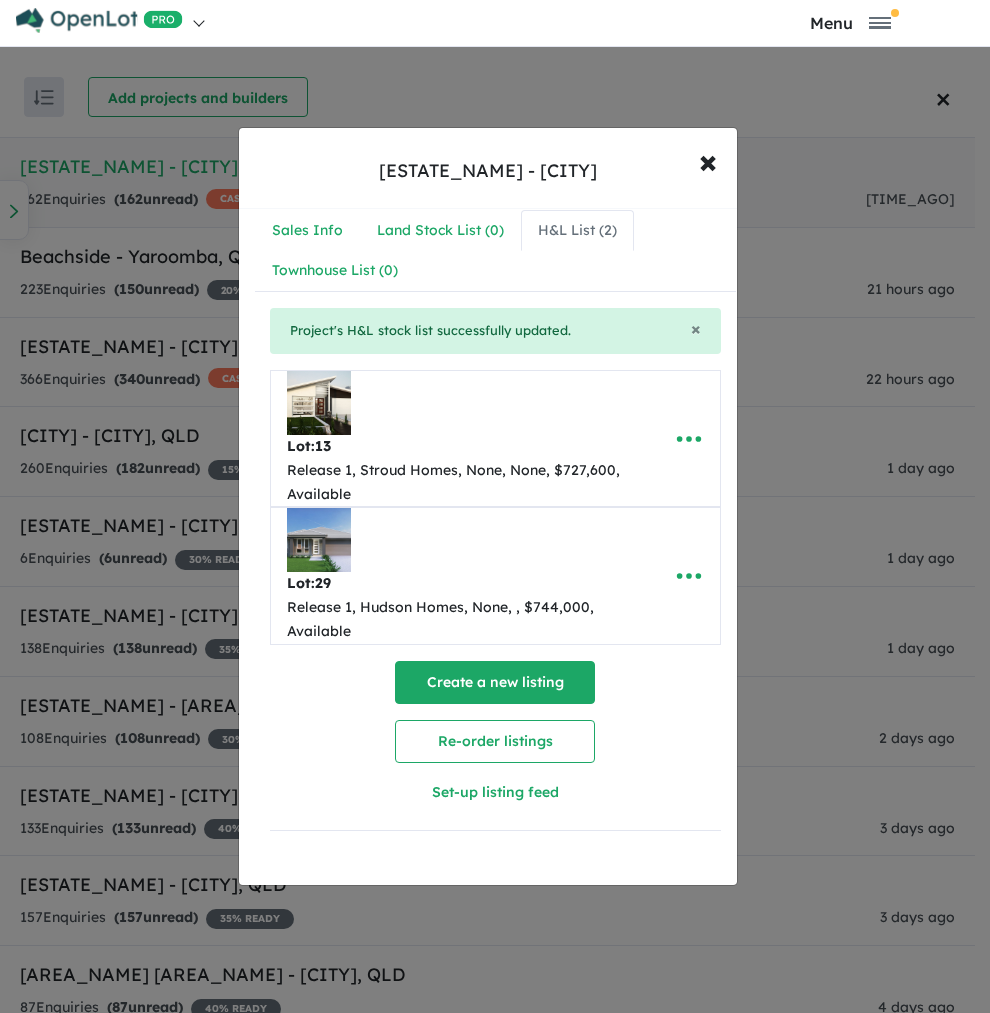 click on "Create a new listing" at bounding box center [495, 682] 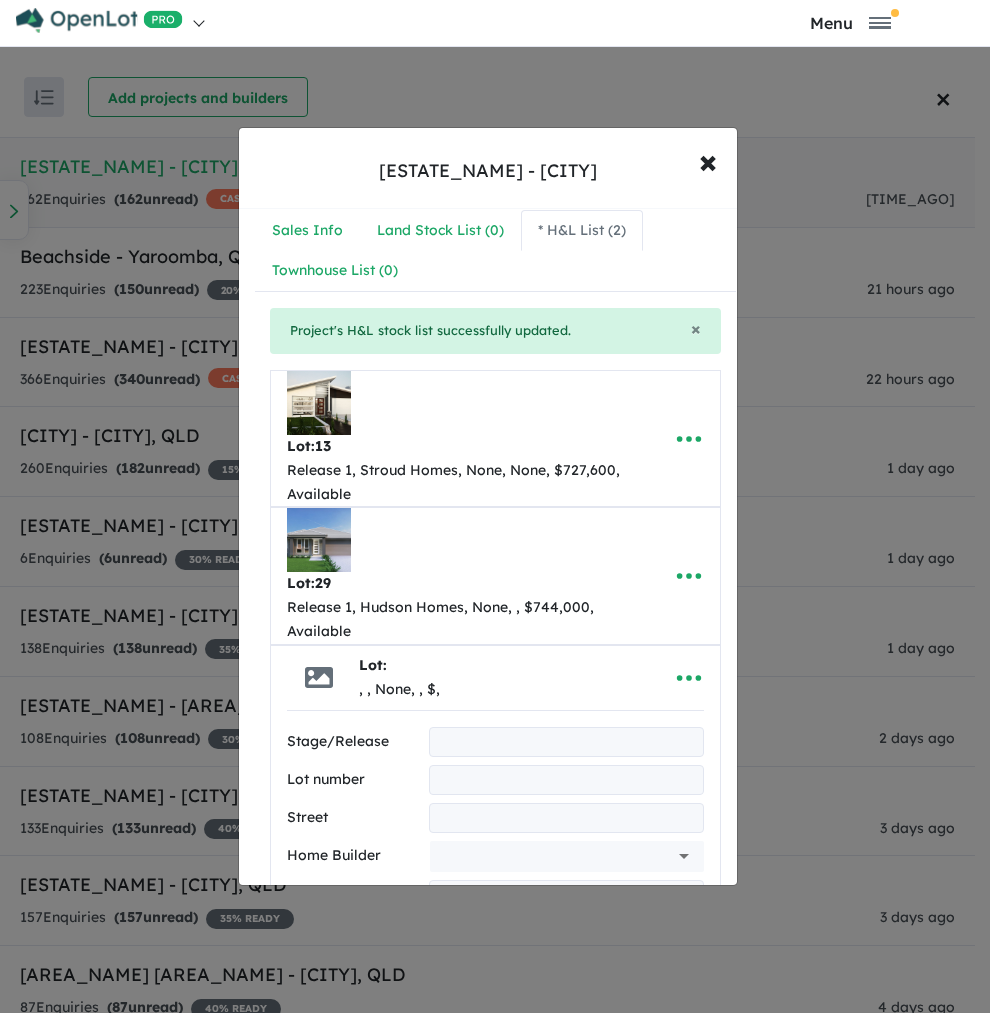 click at bounding box center [566, 742] 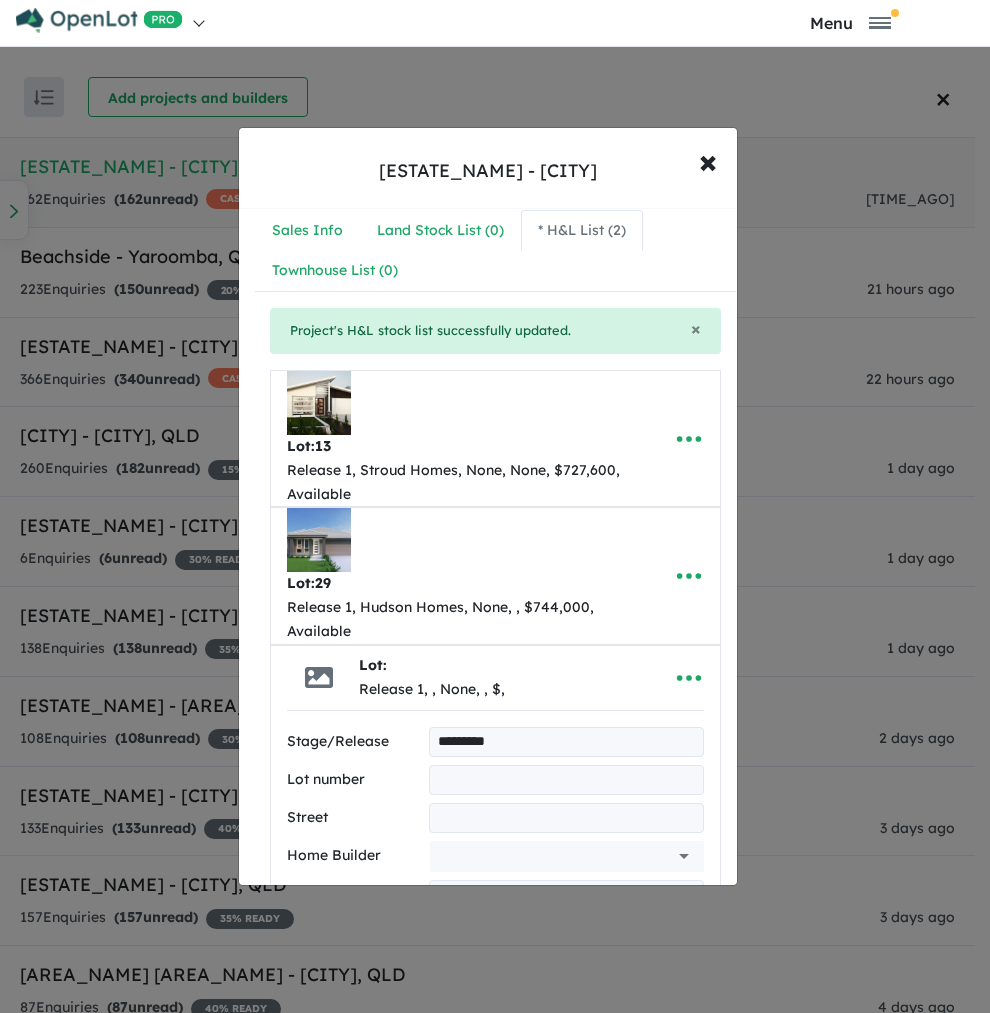 type on "*********" 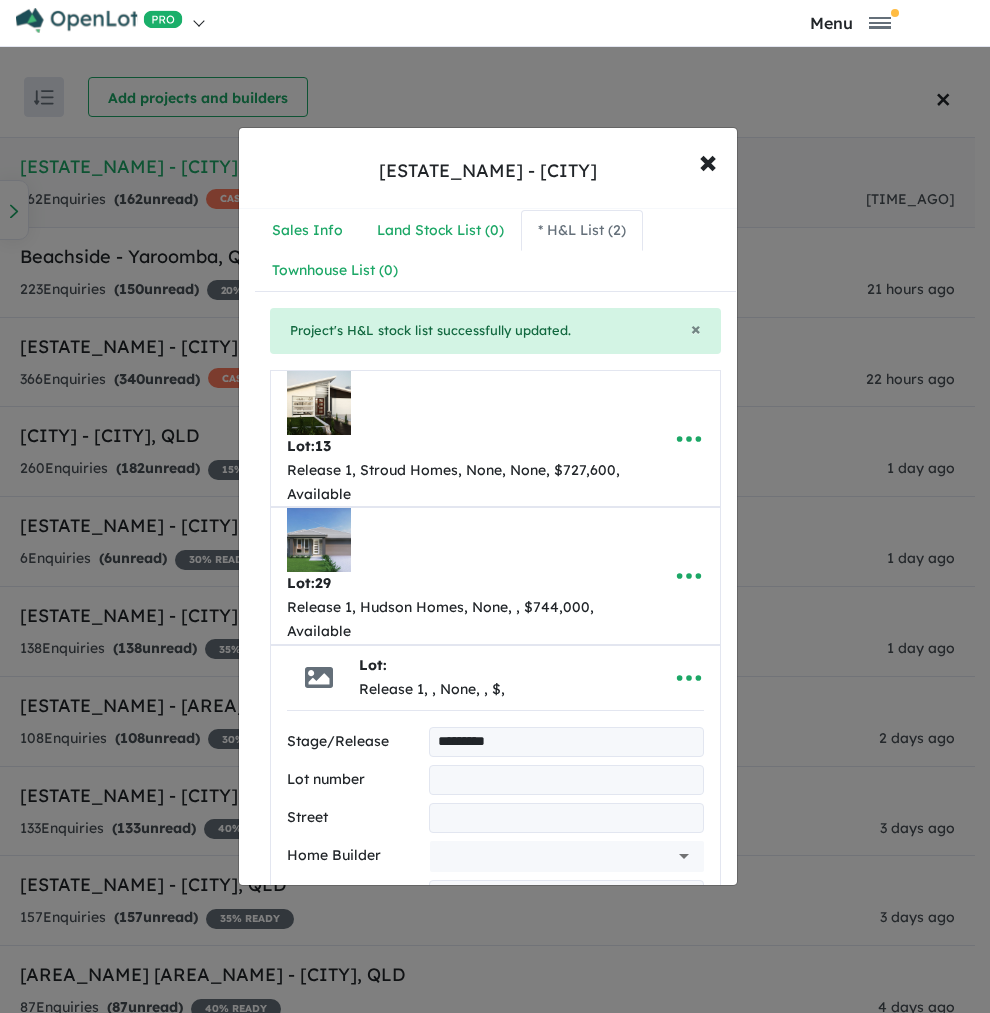 click at bounding box center [566, 780] 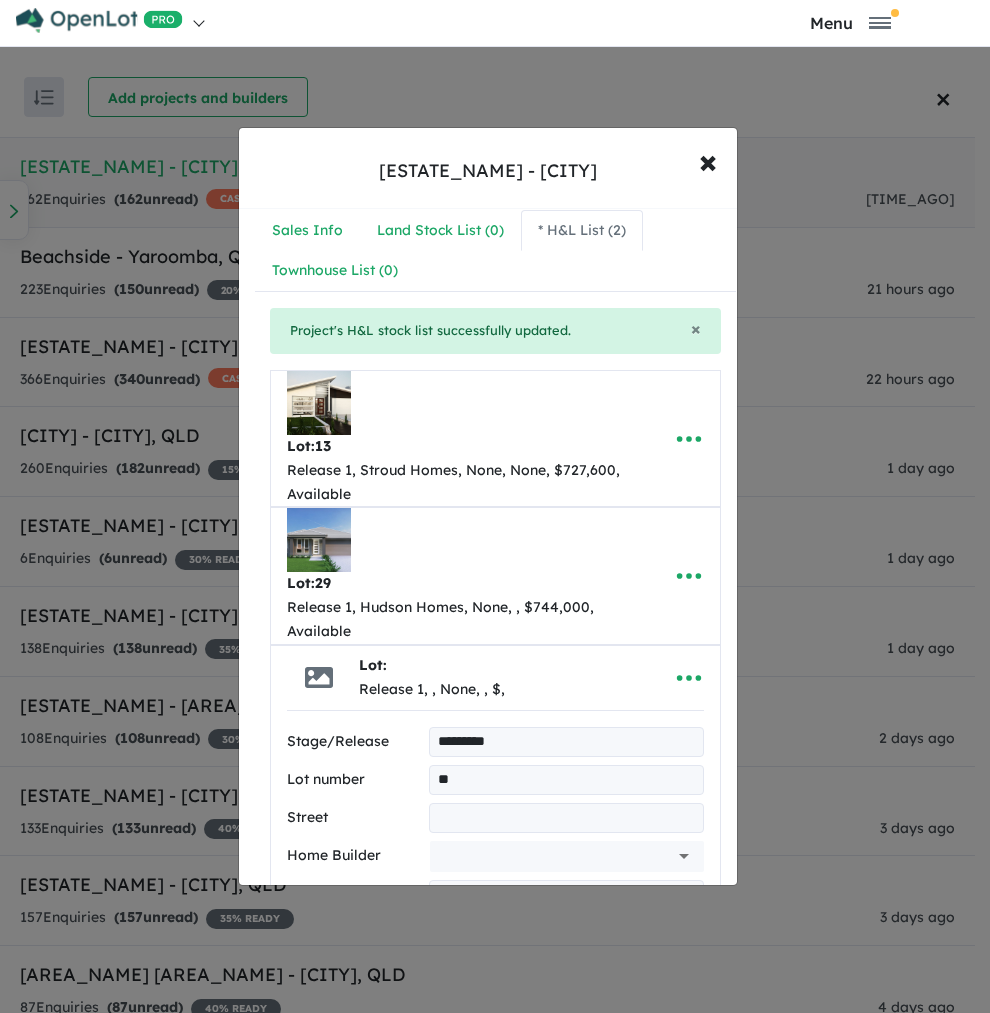 type on "**" 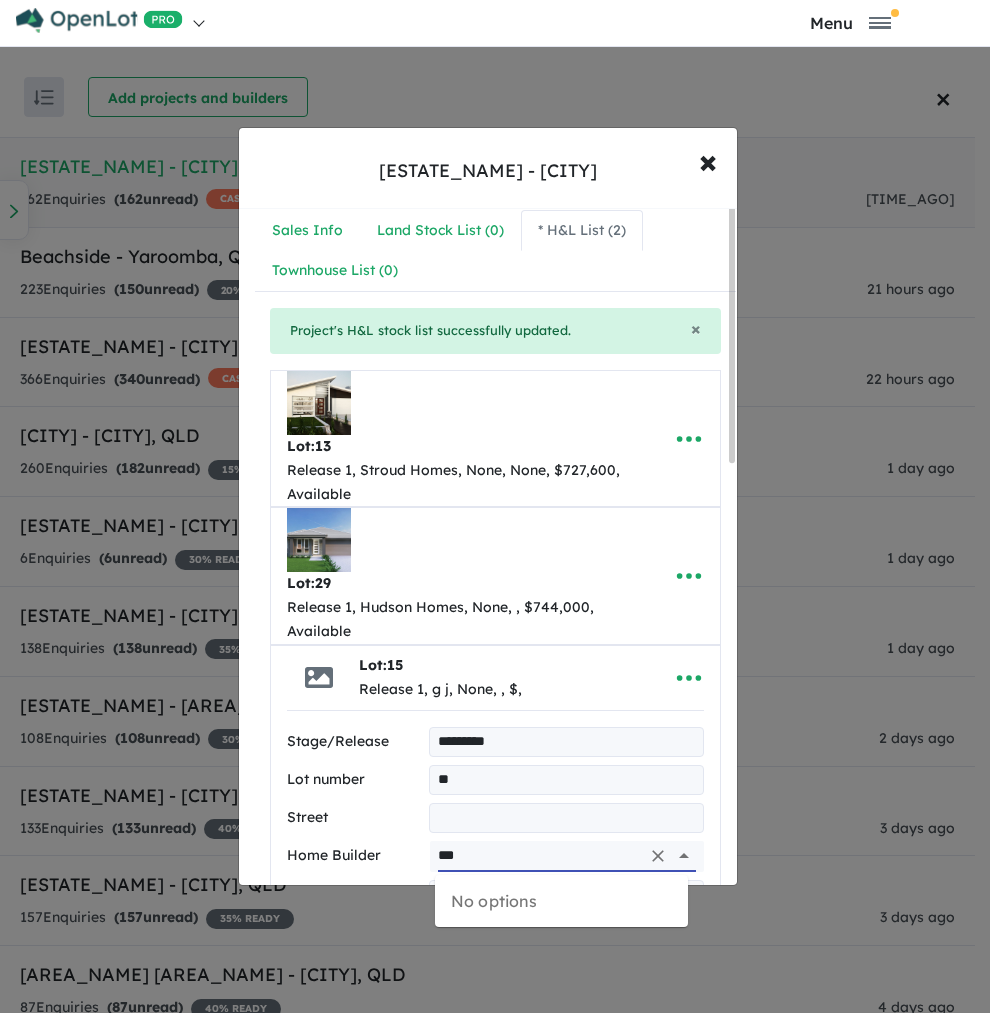 scroll, scrollTop: 151, scrollLeft: 0, axis: vertical 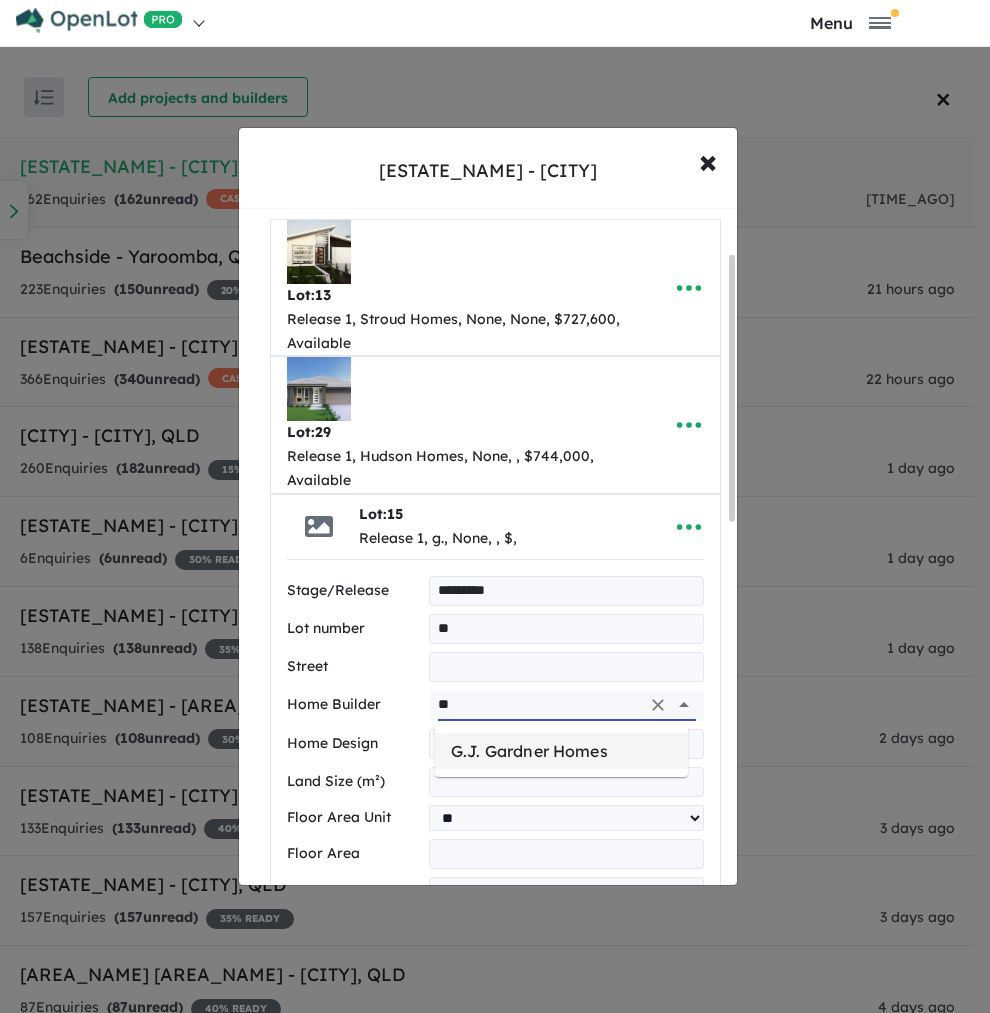 click on "G.J. Gardner Homes" at bounding box center (561, 751) 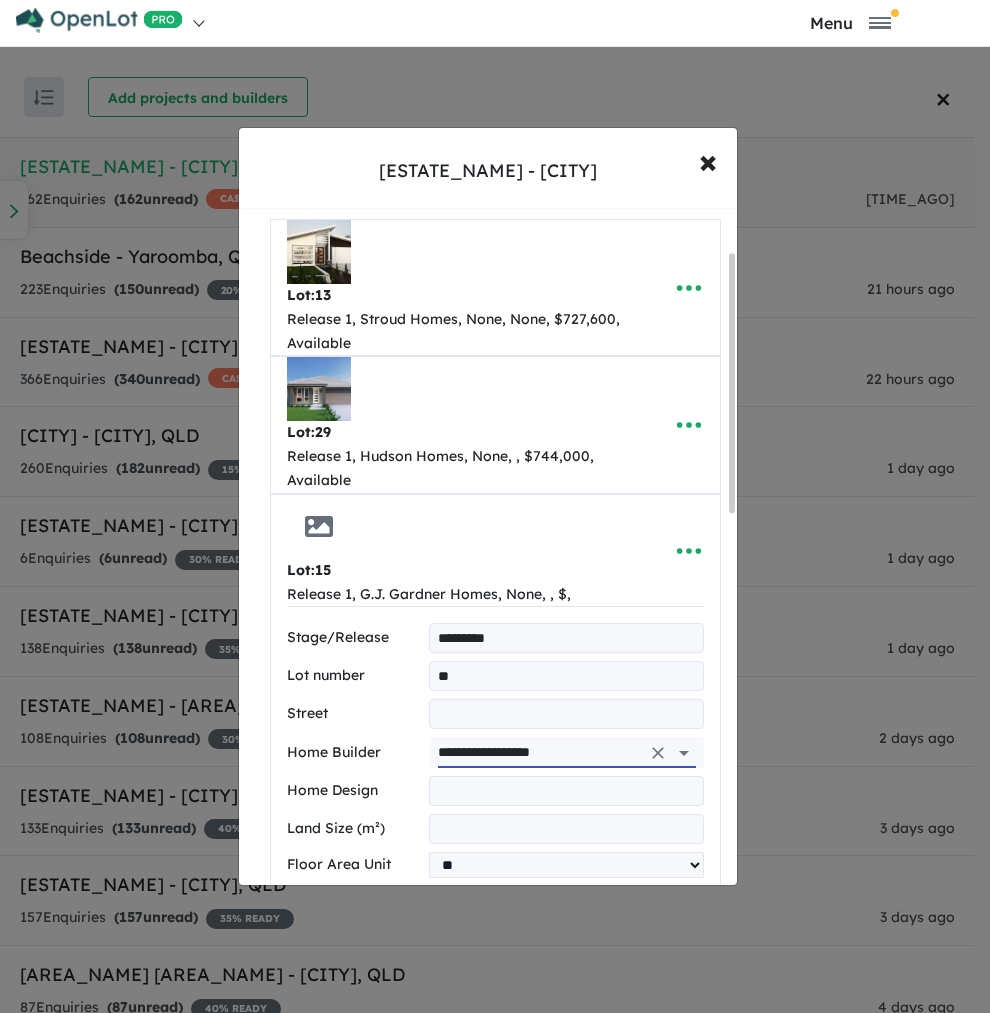 scroll, scrollTop: 155, scrollLeft: 0, axis: vertical 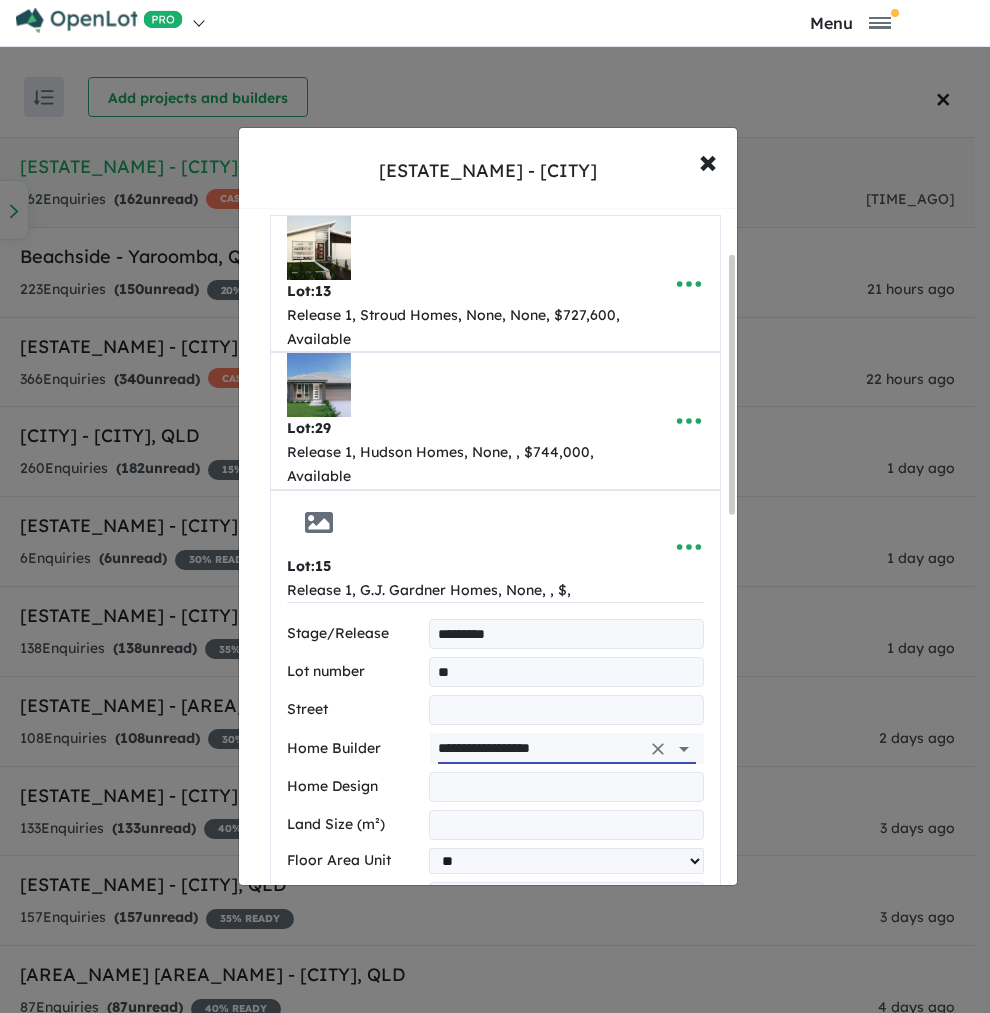 type on "**********" 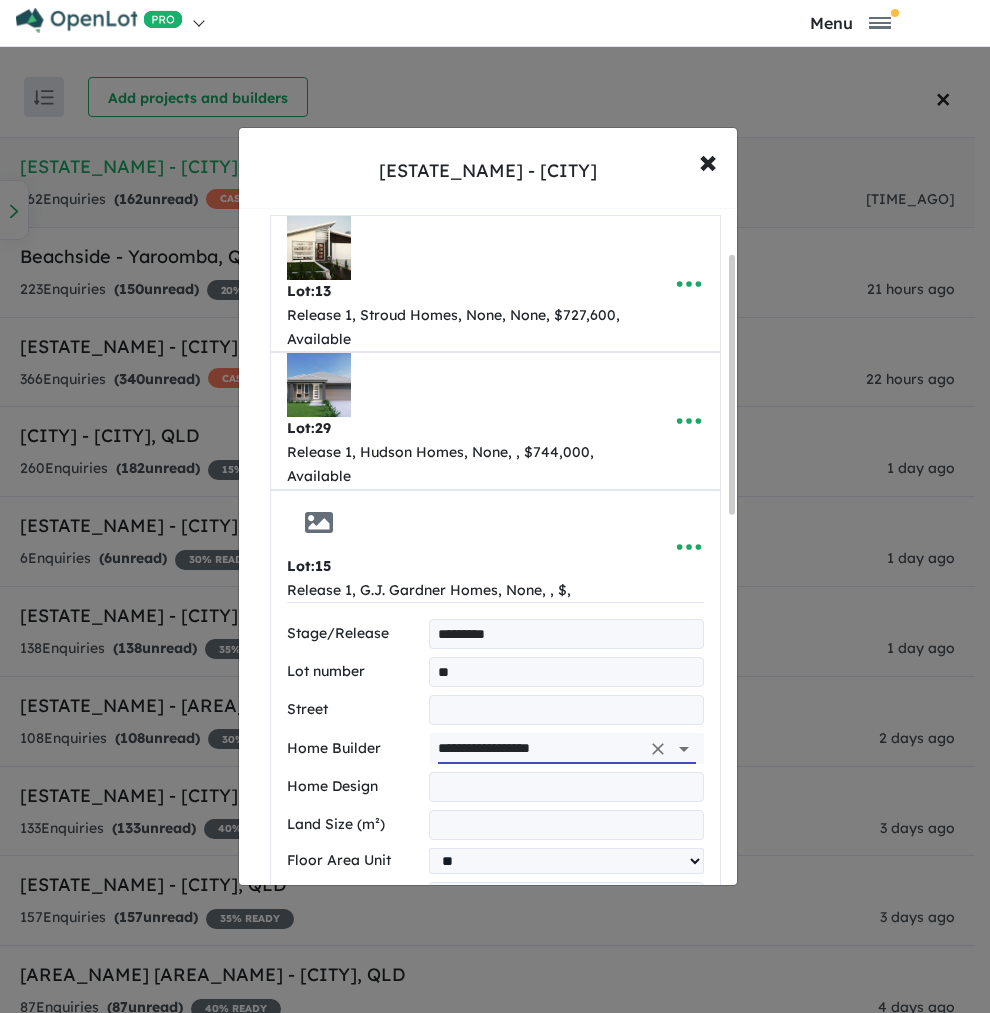 click at bounding box center [566, 787] 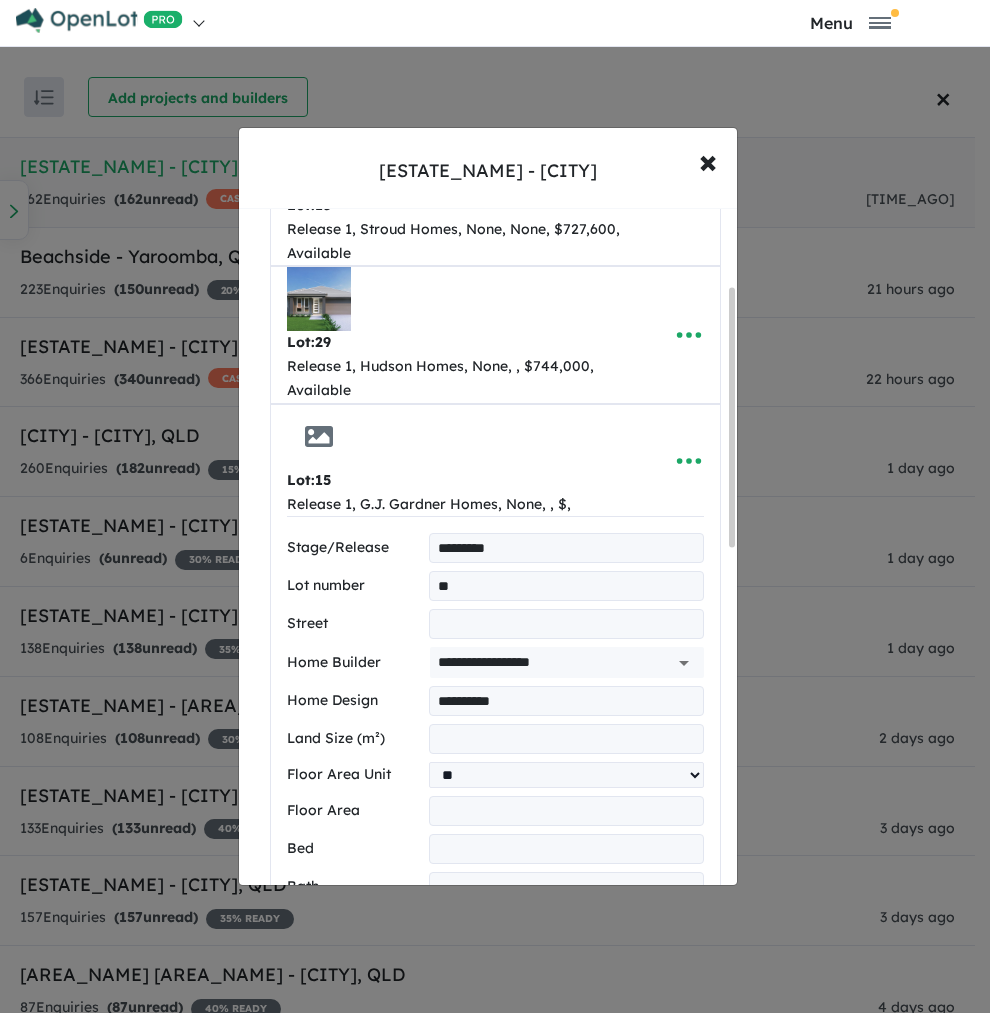 scroll, scrollTop: 242, scrollLeft: 0, axis: vertical 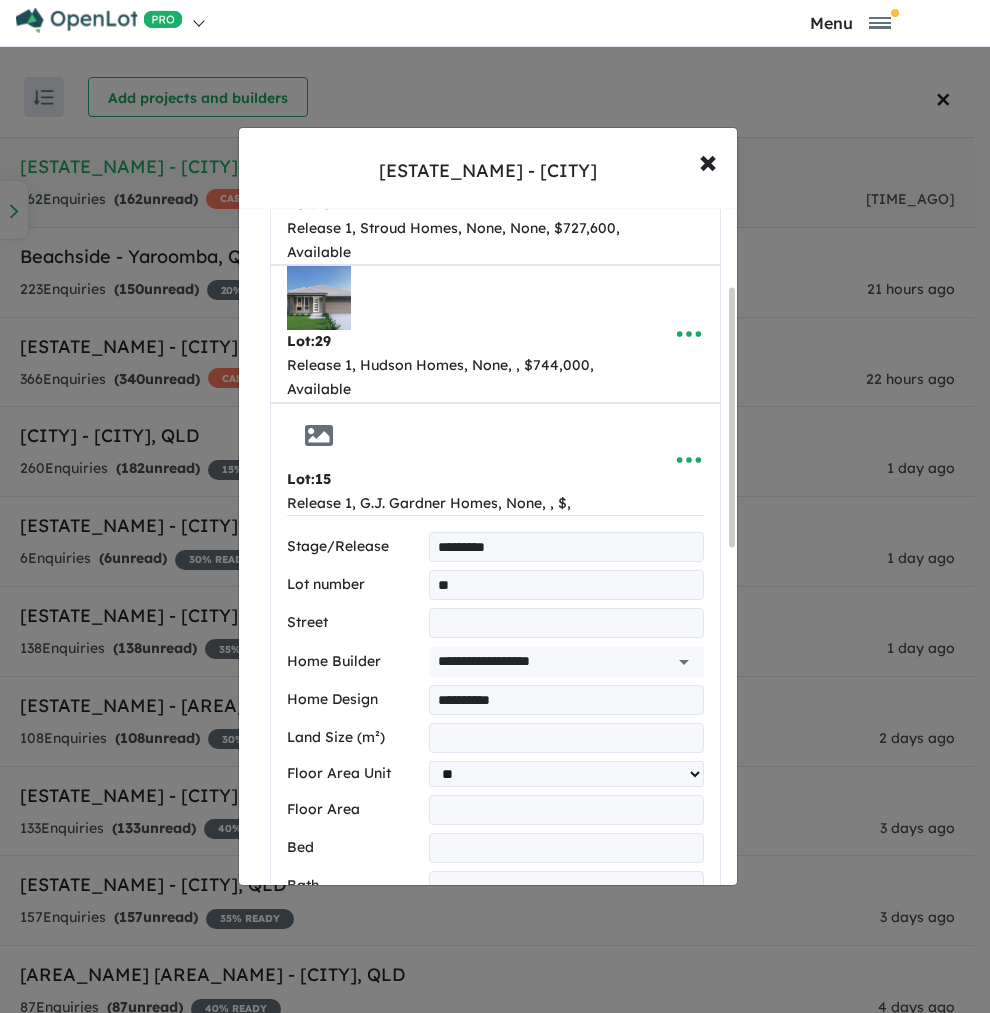 type on "**********" 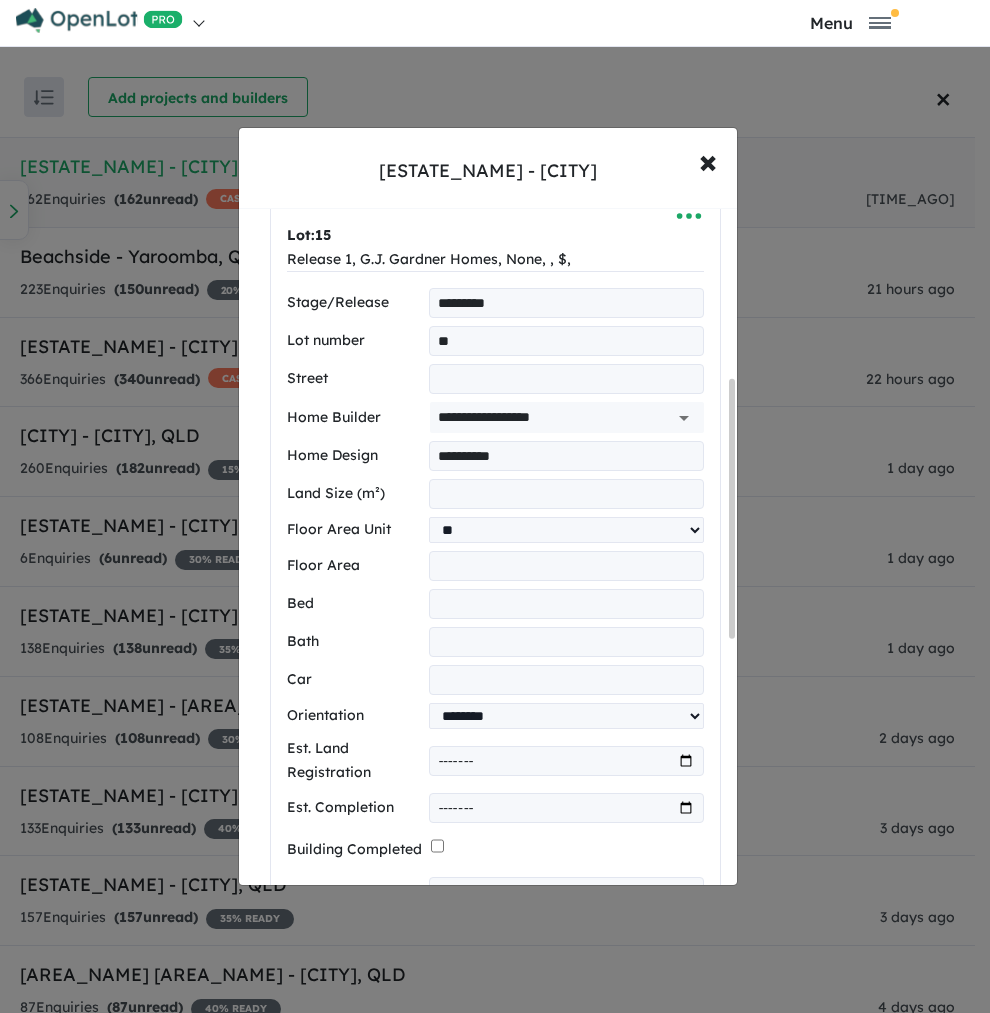 scroll, scrollTop: 482, scrollLeft: 0, axis: vertical 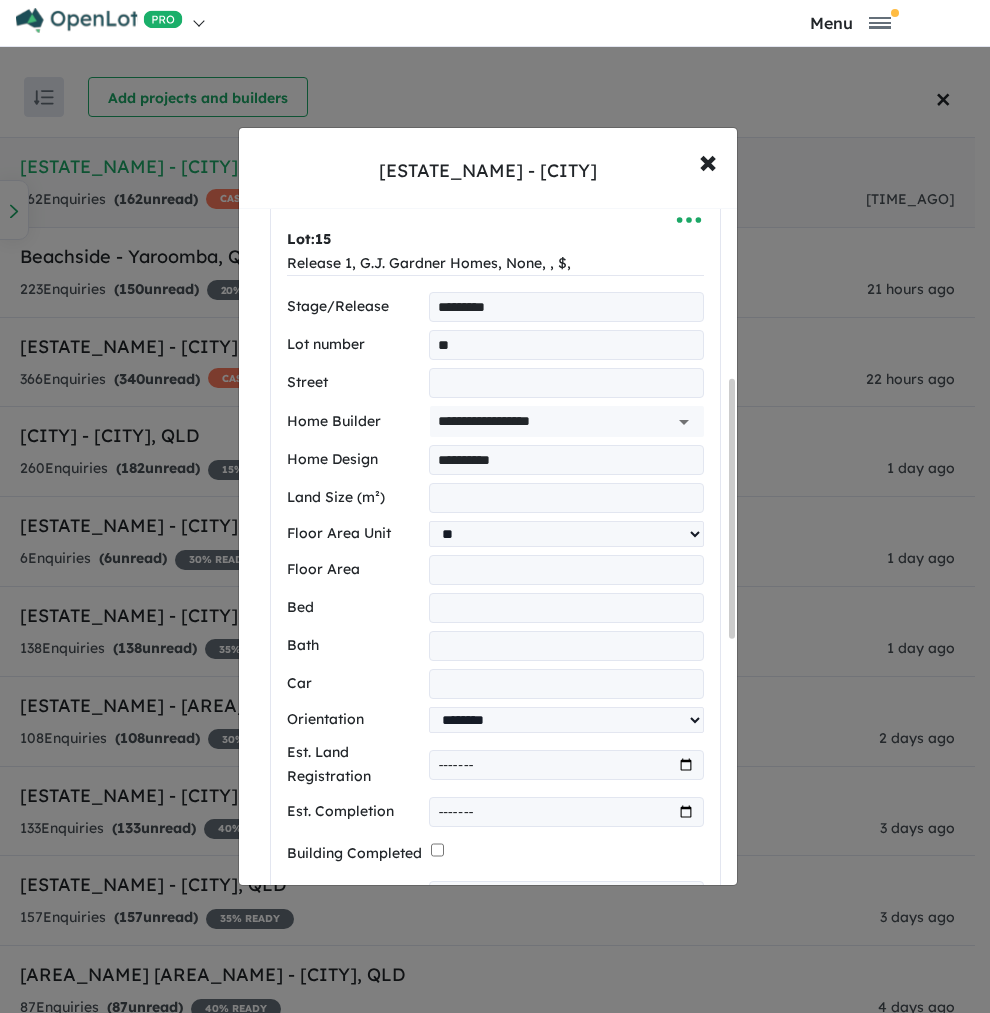 type on "***" 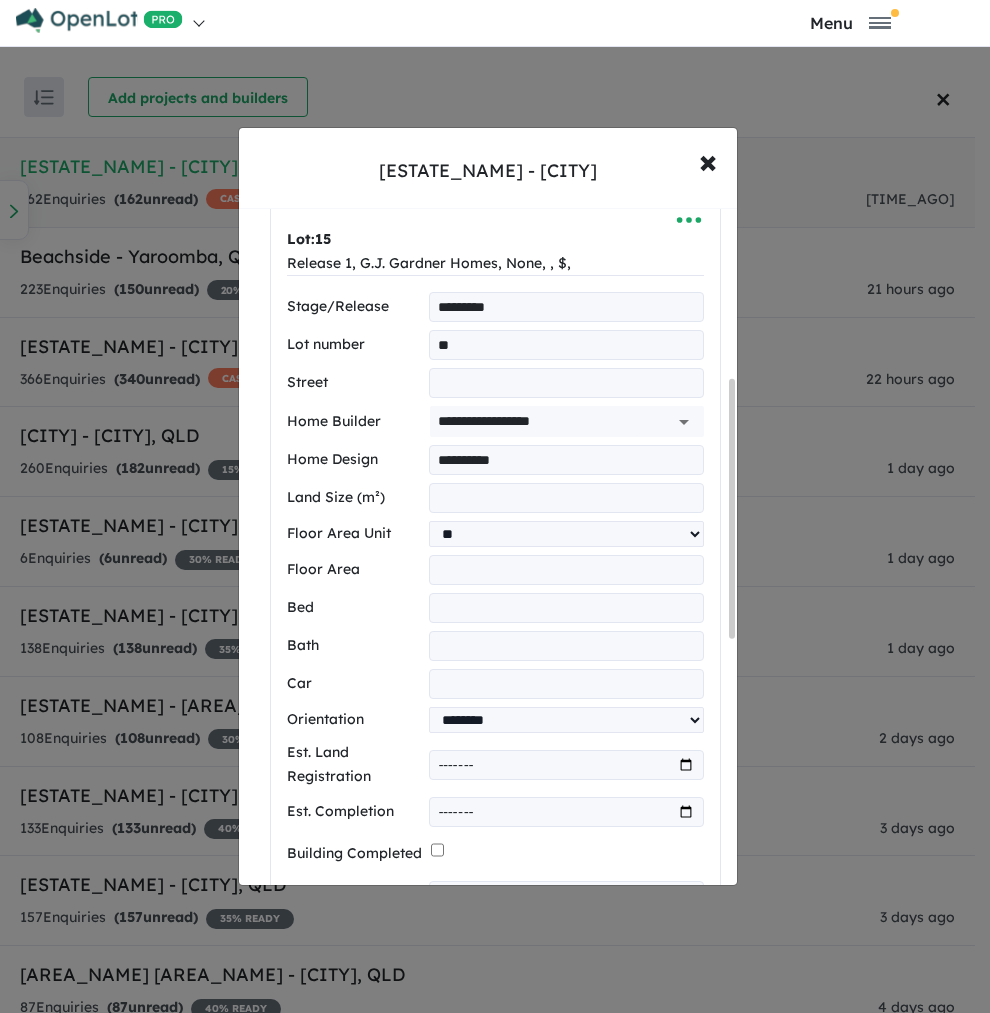 click at bounding box center [566, 608] 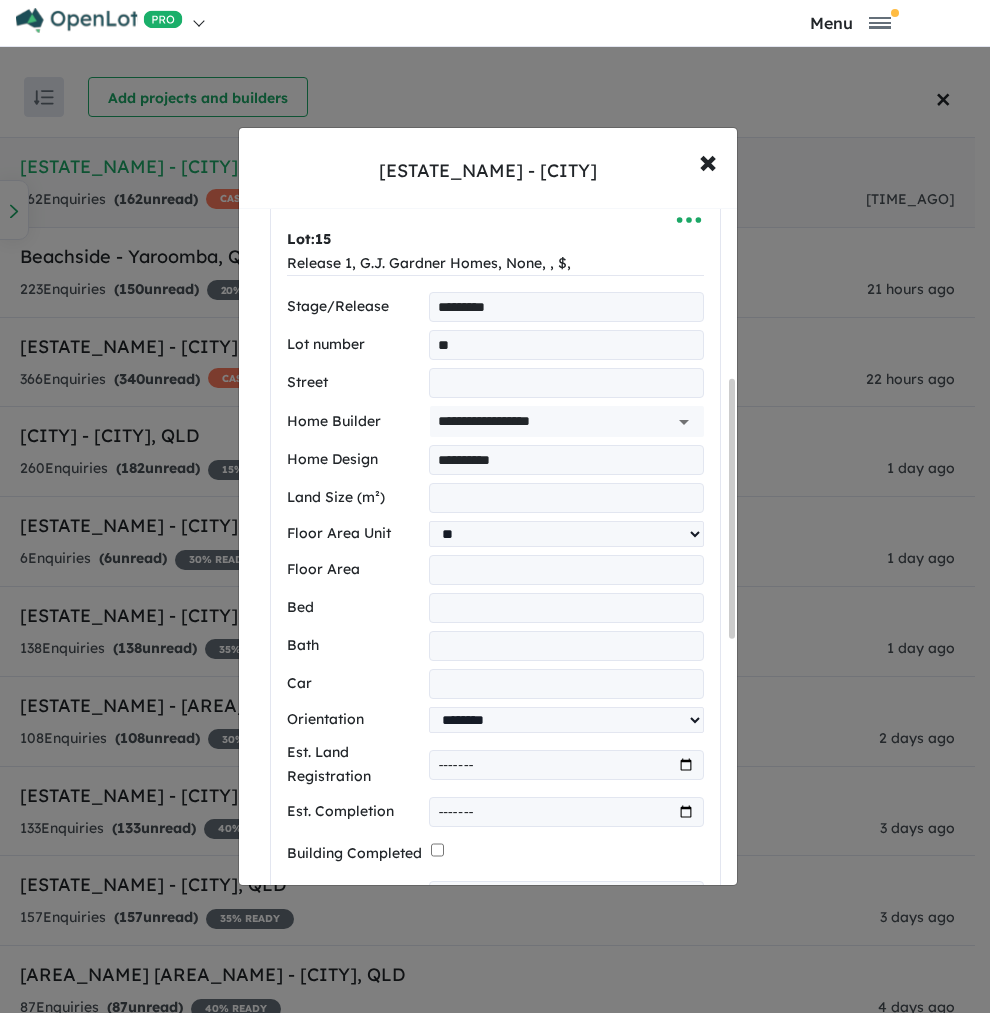 type on "*" 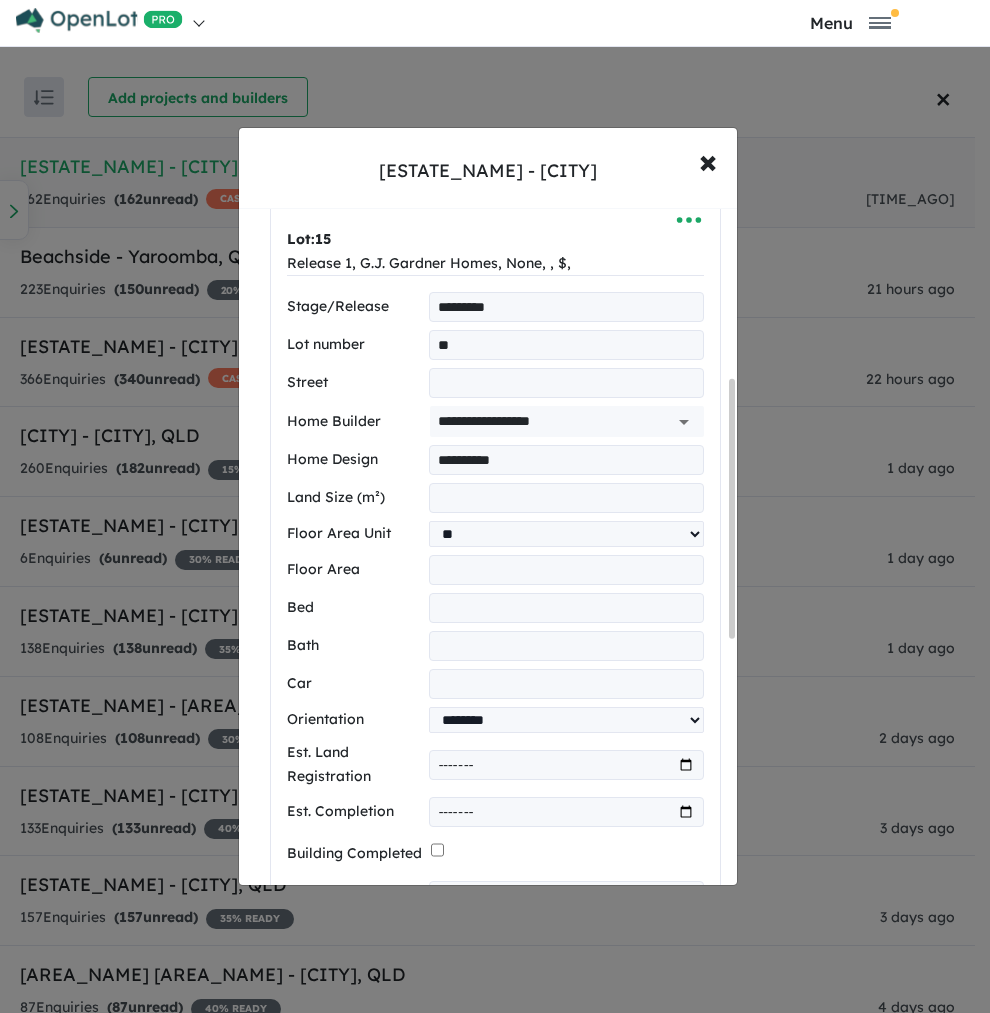 drag, startPoint x: 463, startPoint y: 646, endPoint x: 464, endPoint y: 657, distance: 11.045361 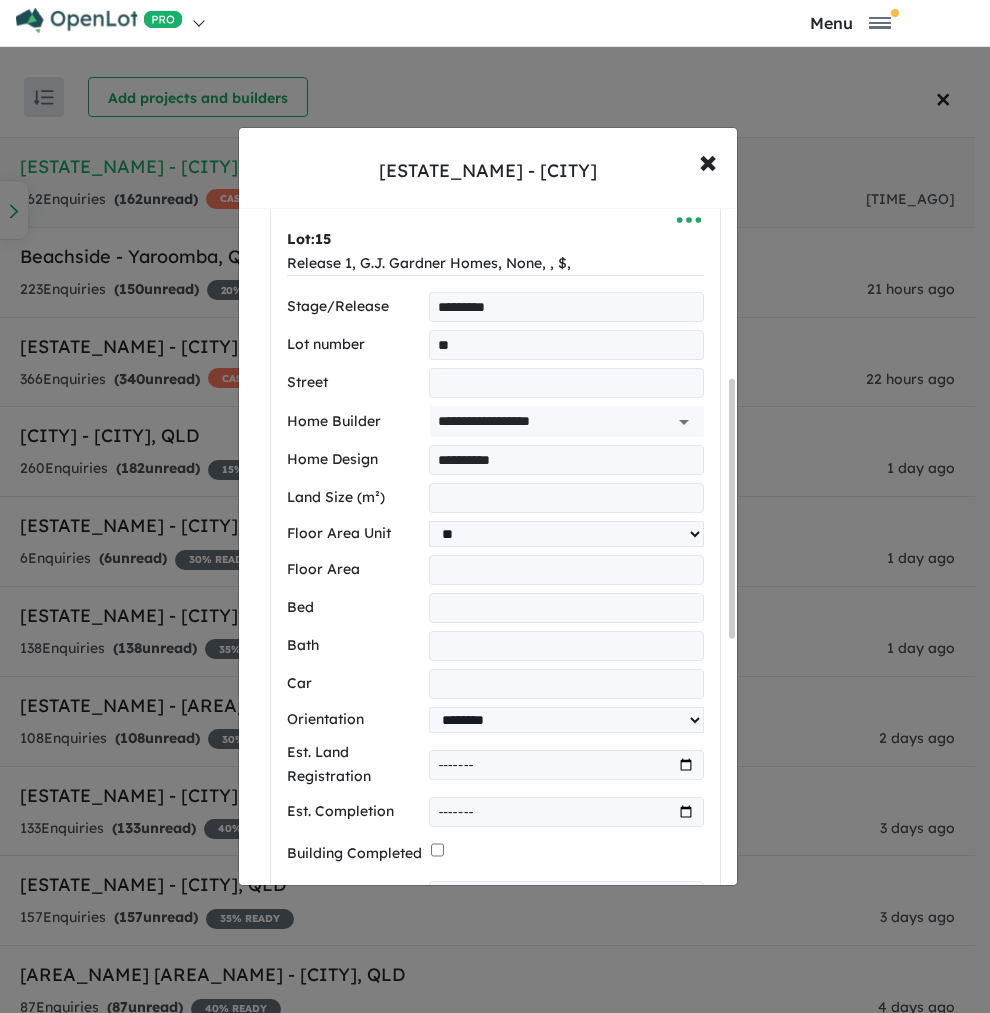 click at bounding box center (566, 684) 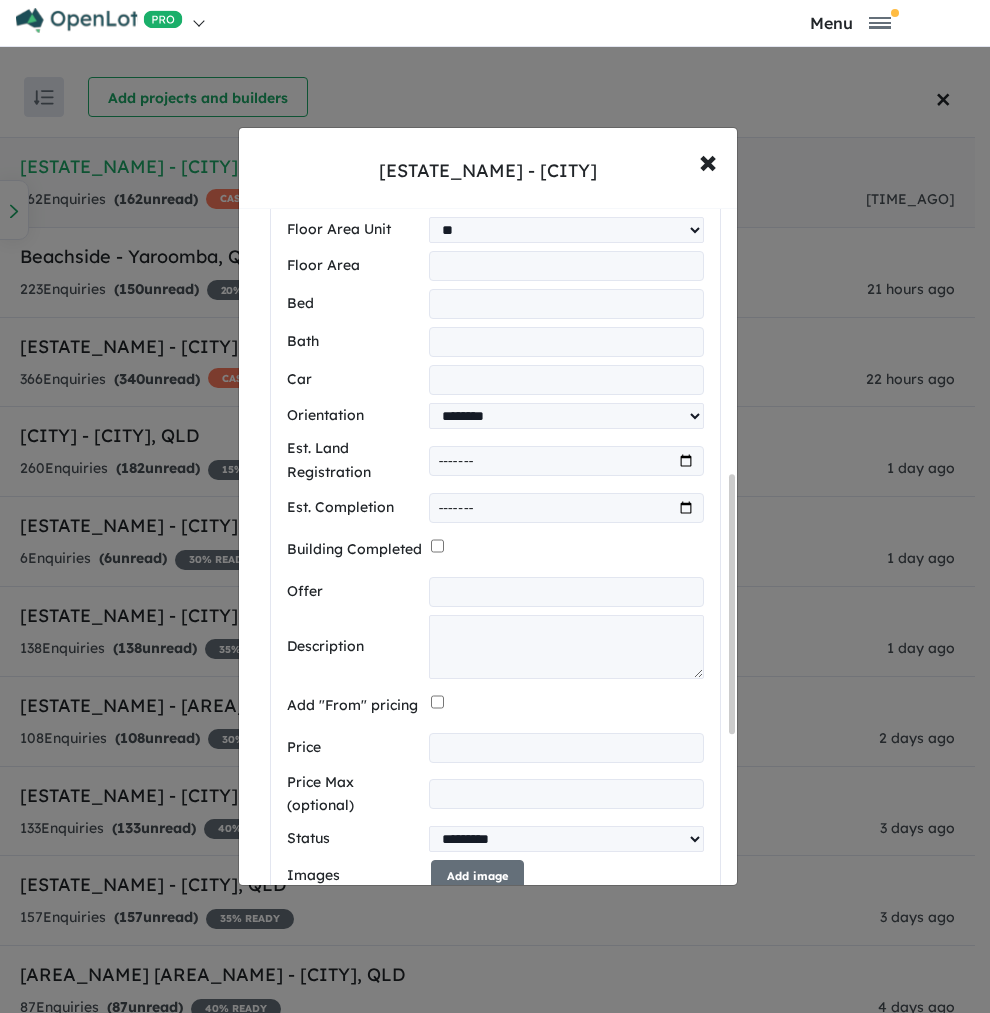 scroll, scrollTop: 787, scrollLeft: 0, axis: vertical 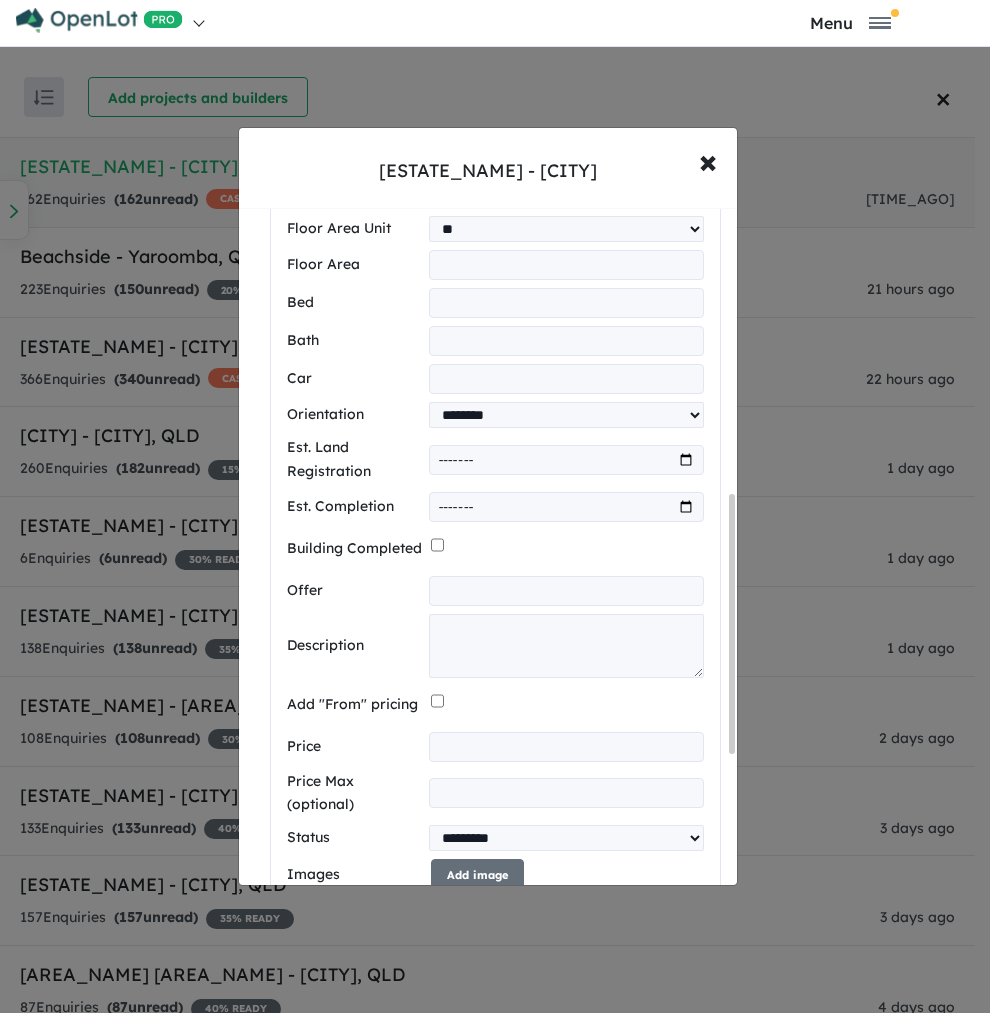 type on "*" 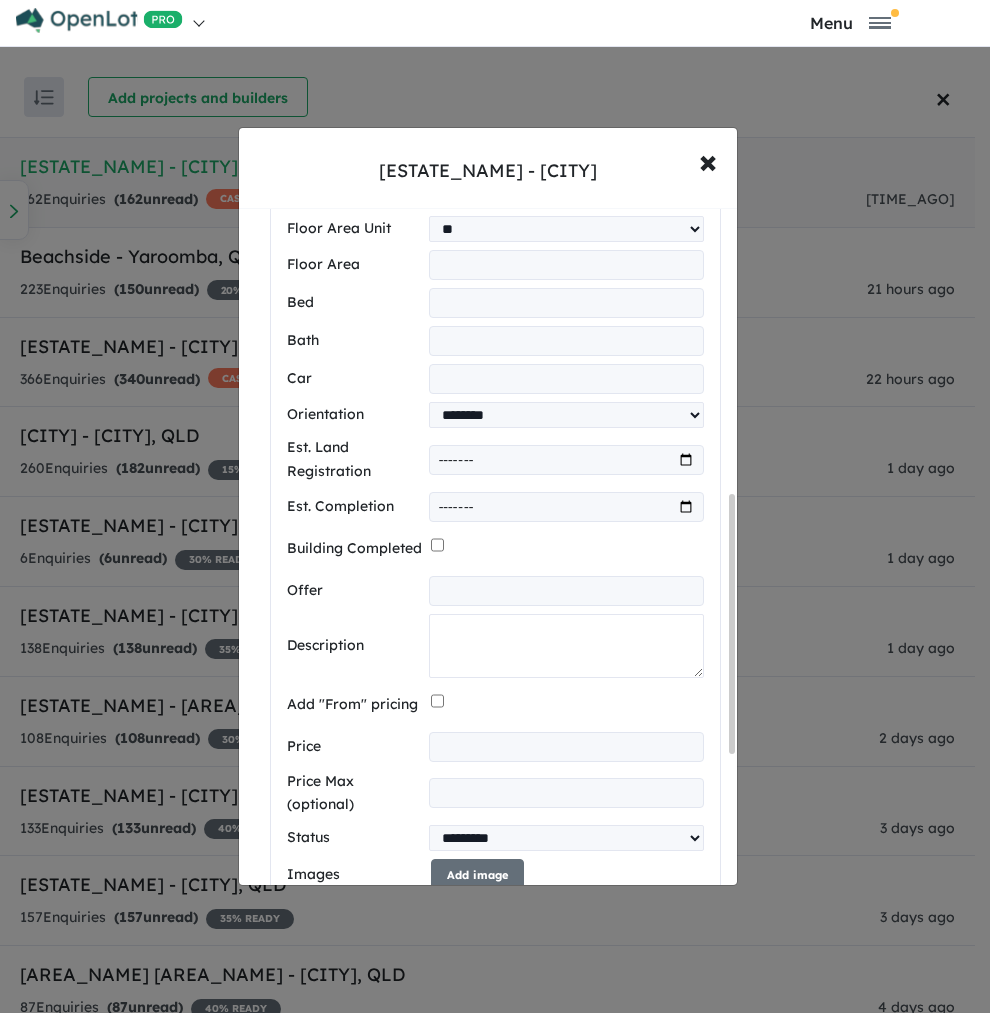 click at bounding box center [566, 646] 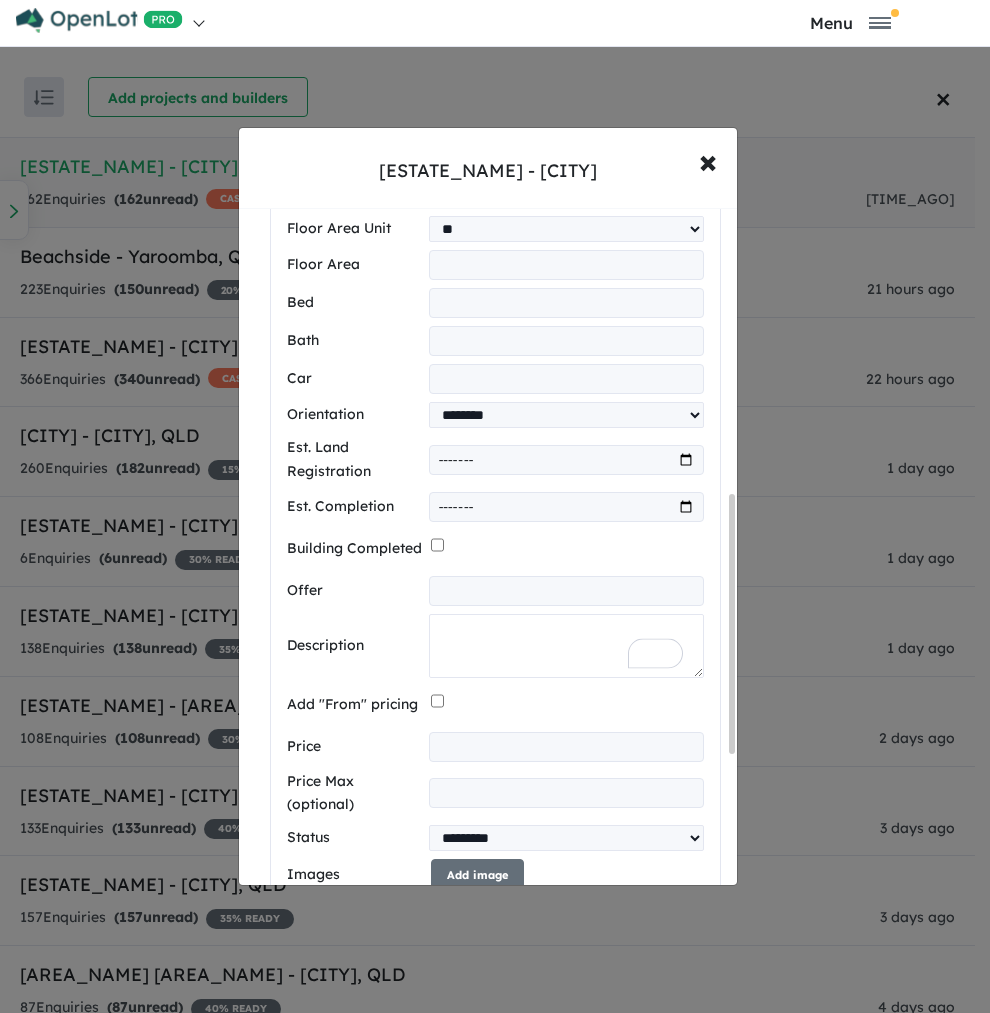 click at bounding box center (566, 646) 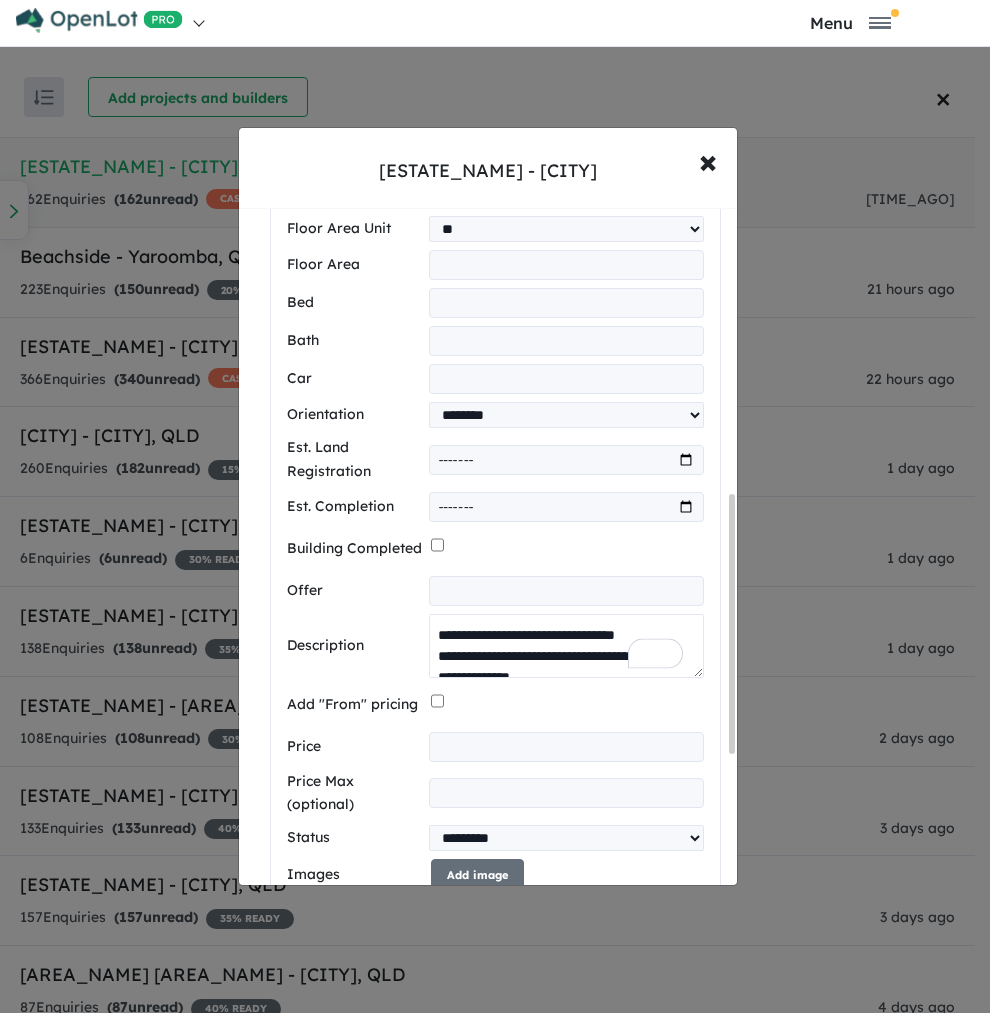 scroll, scrollTop: 198, scrollLeft: 0, axis: vertical 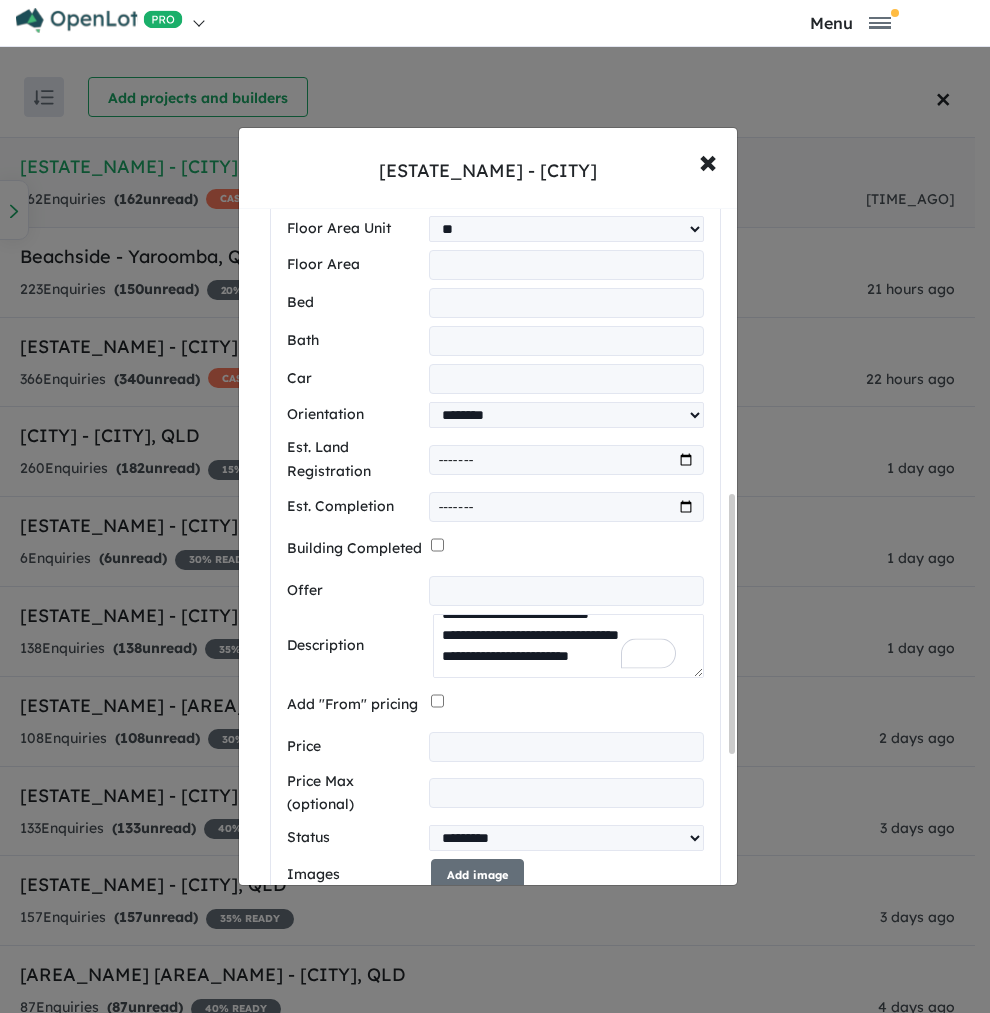 type on "**********" 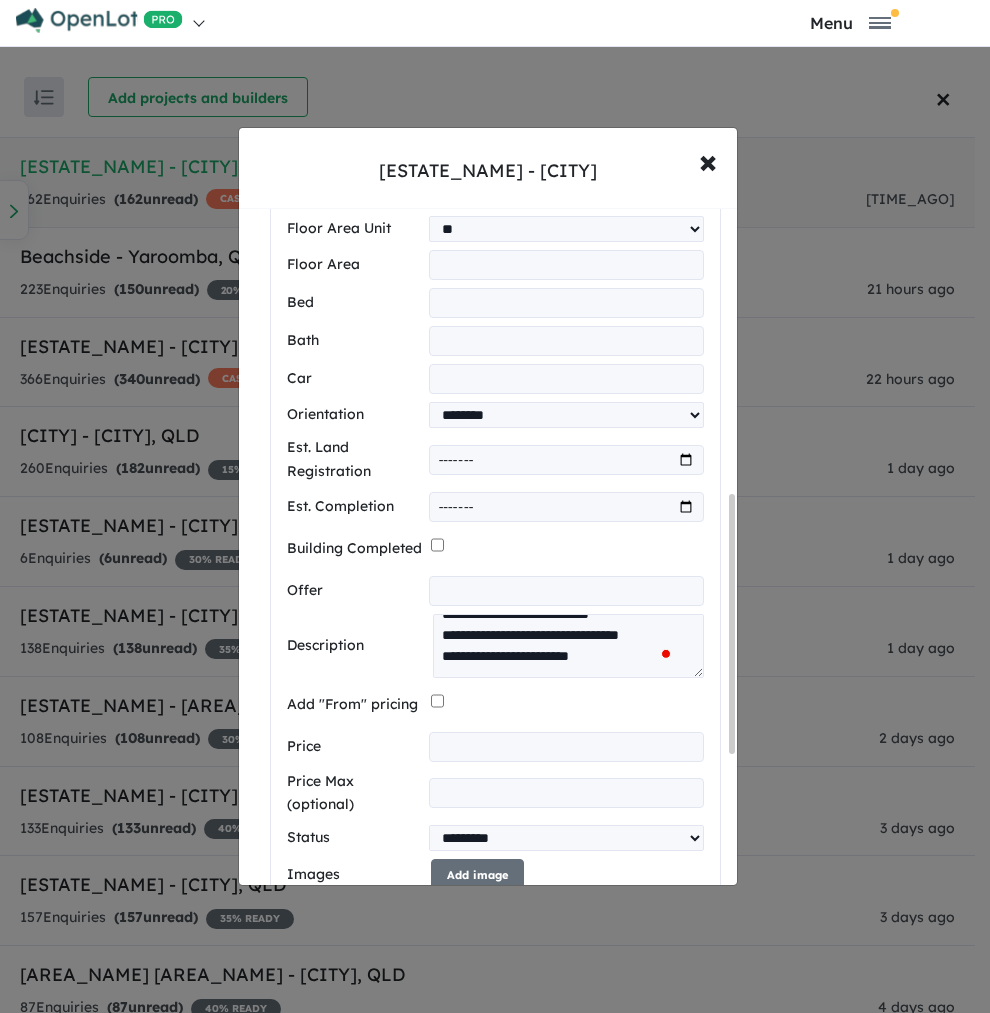 click at bounding box center (566, 747) 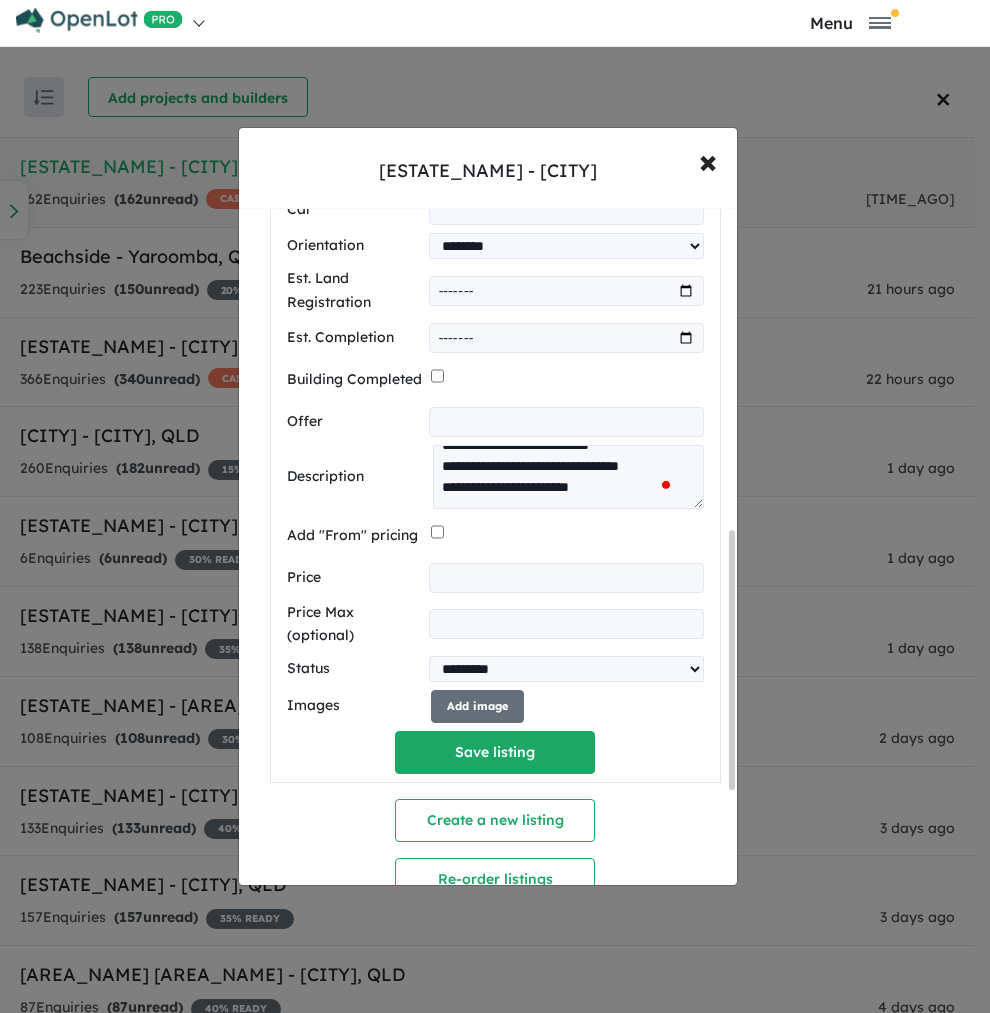 scroll, scrollTop: 1090, scrollLeft: 0, axis: vertical 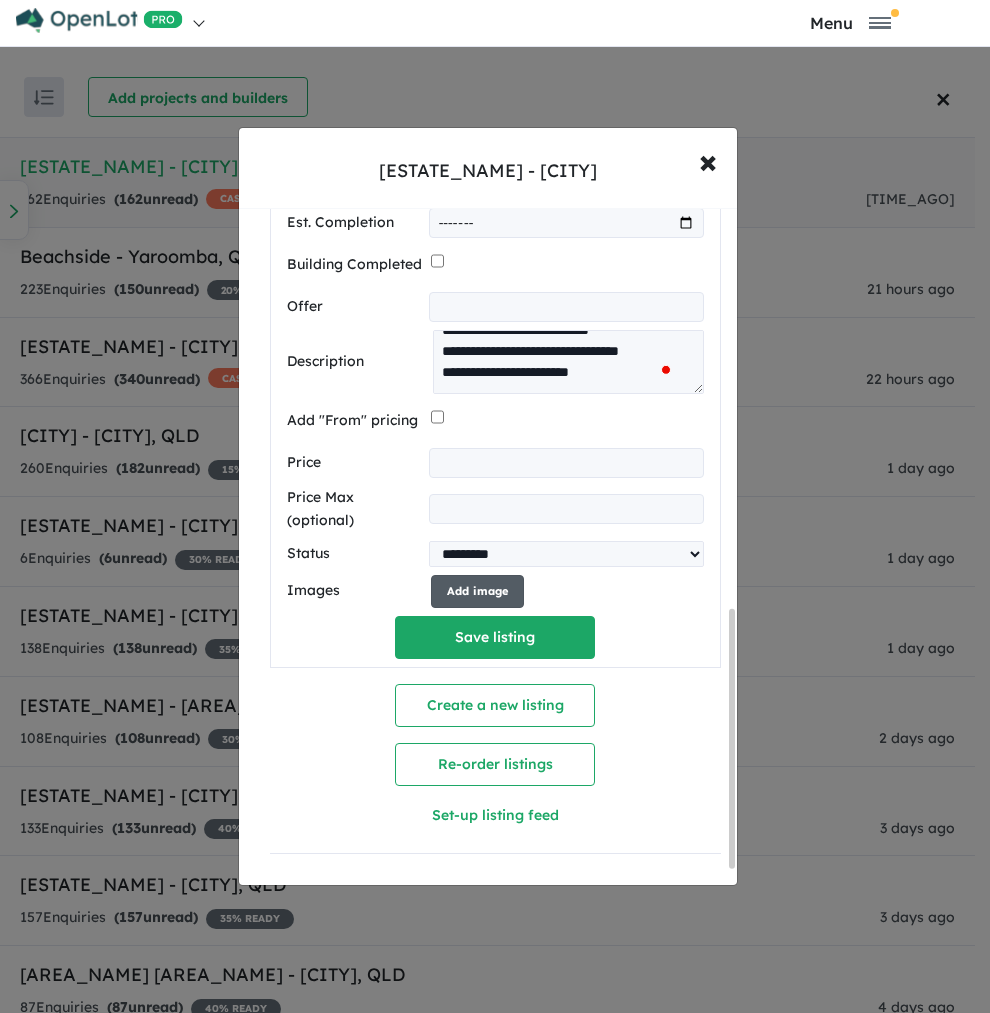 type on "******" 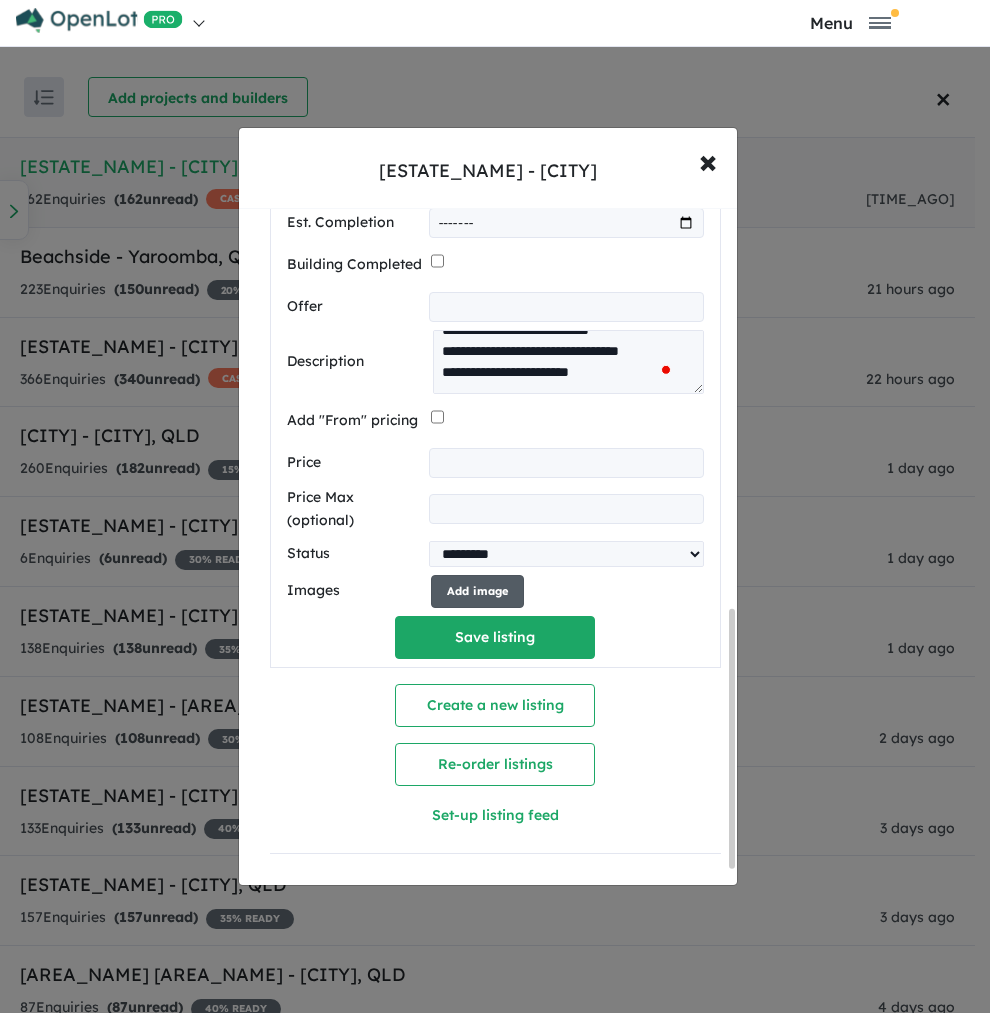 click on "Add image" at bounding box center (477, 591) 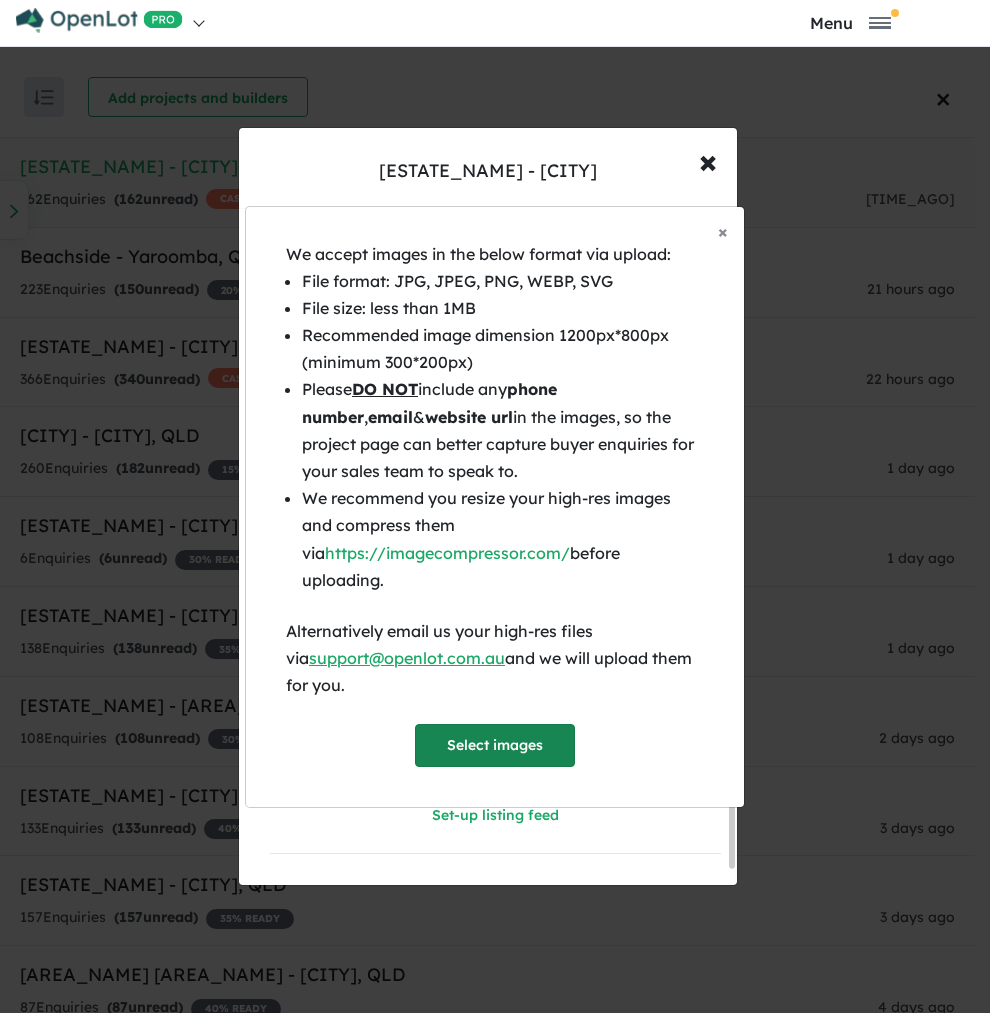 click on "Select images" at bounding box center [495, 745] 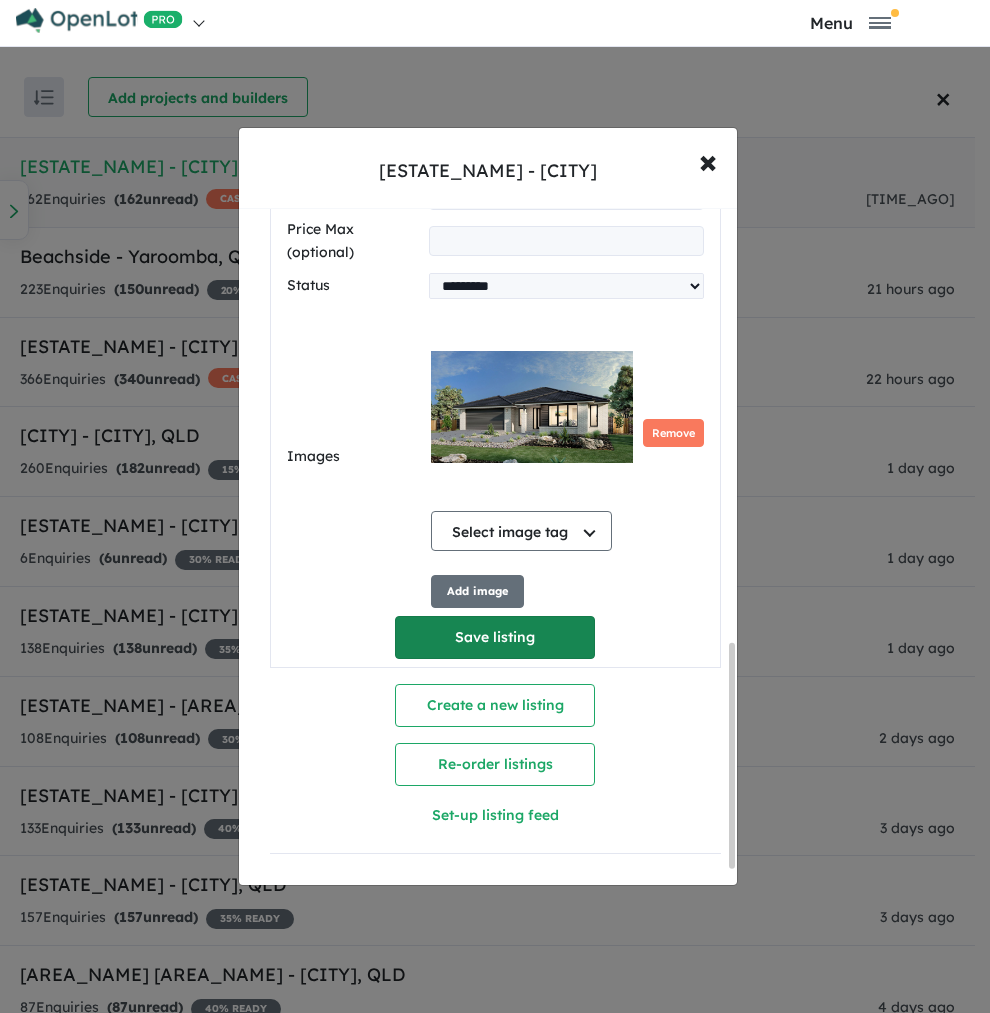 click on "Save listing" at bounding box center (495, 637) 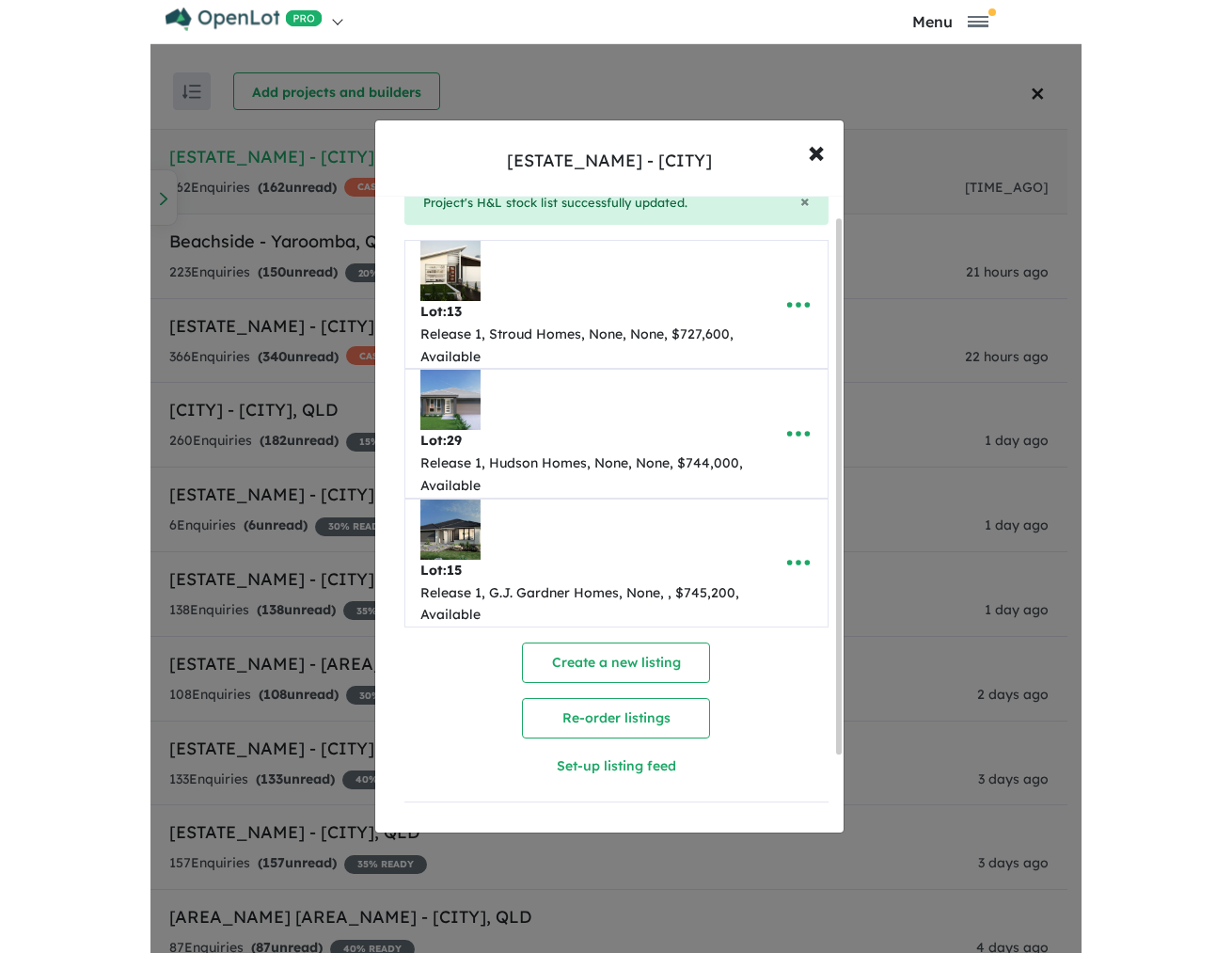 scroll, scrollTop: 0, scrollLeft: 0, axis: both 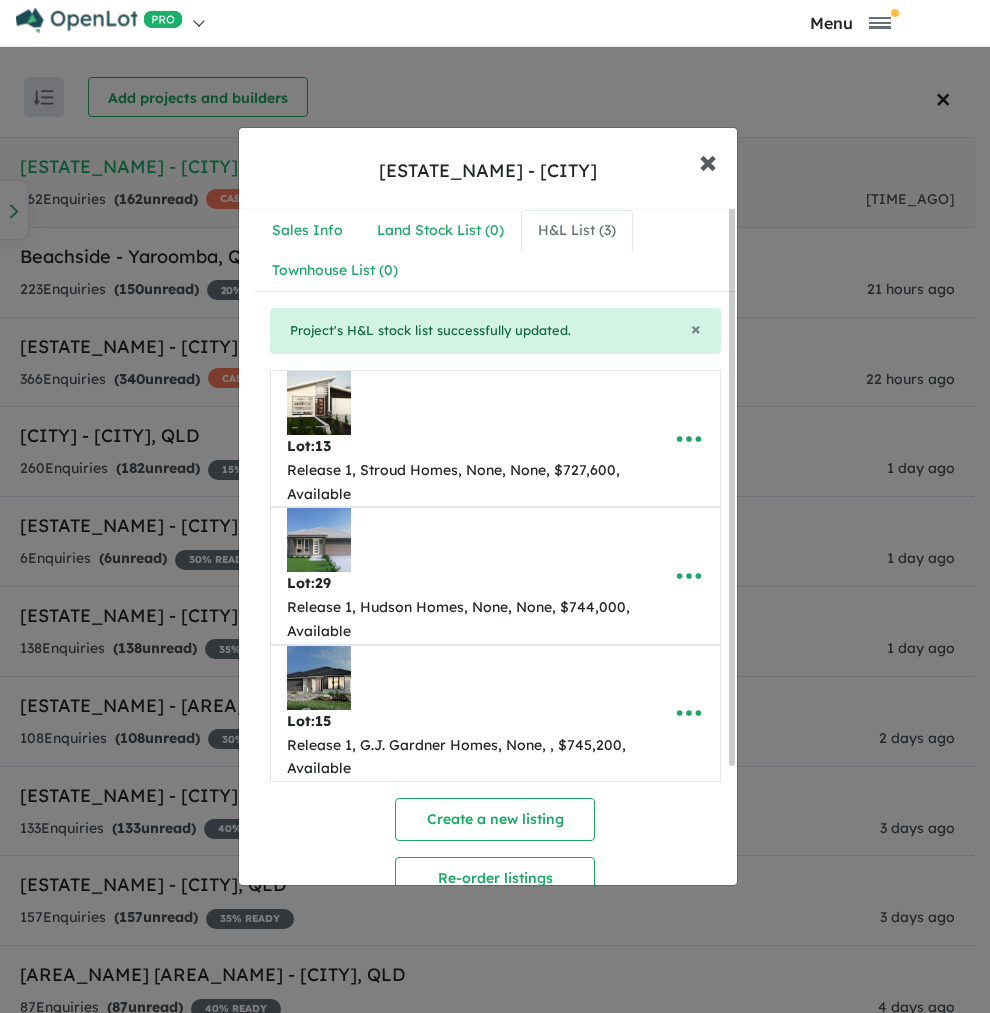 click on "×" at bounding box center (708, 160) 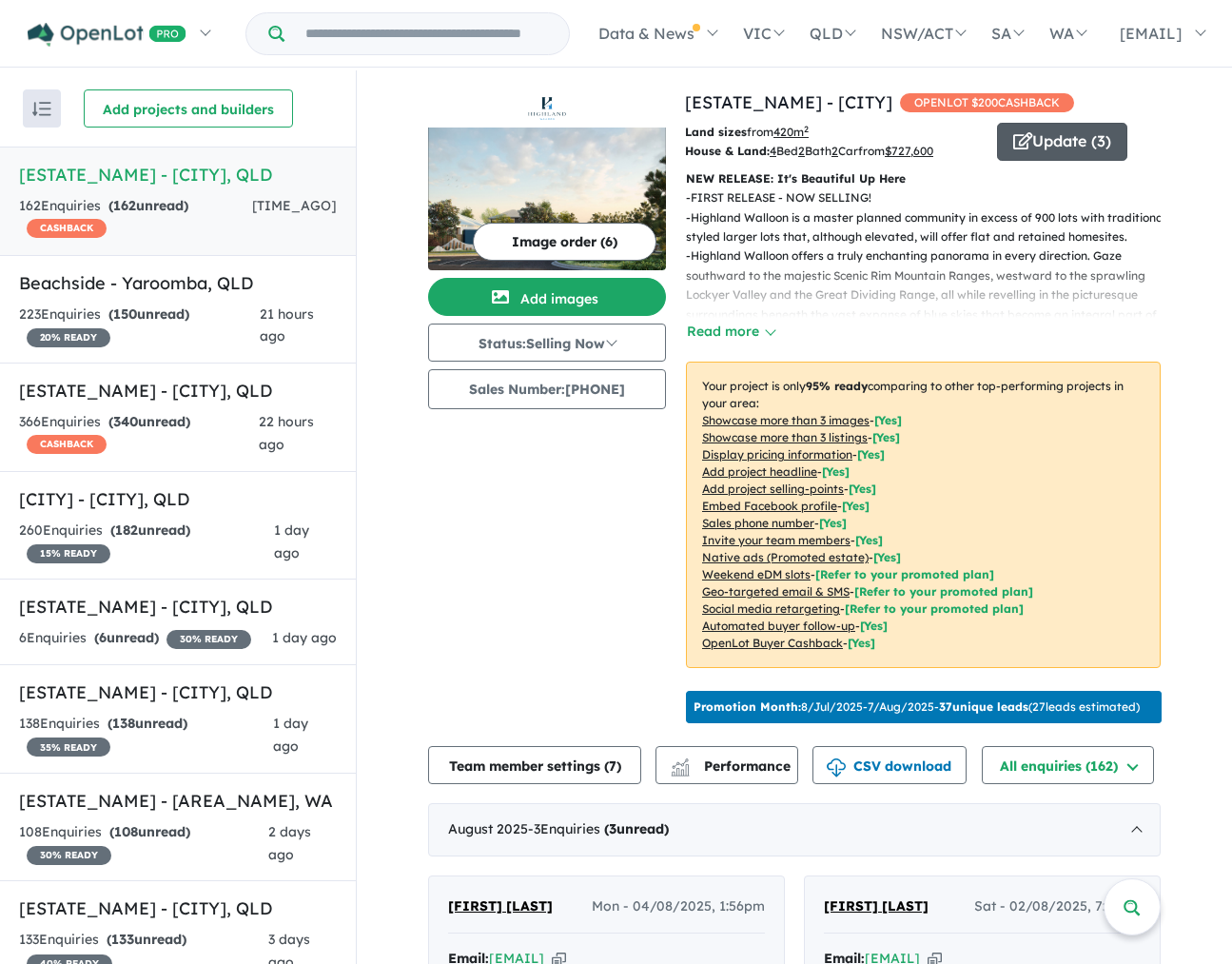 click on "Update ( 3 )" at bounding box center (1062, 142) 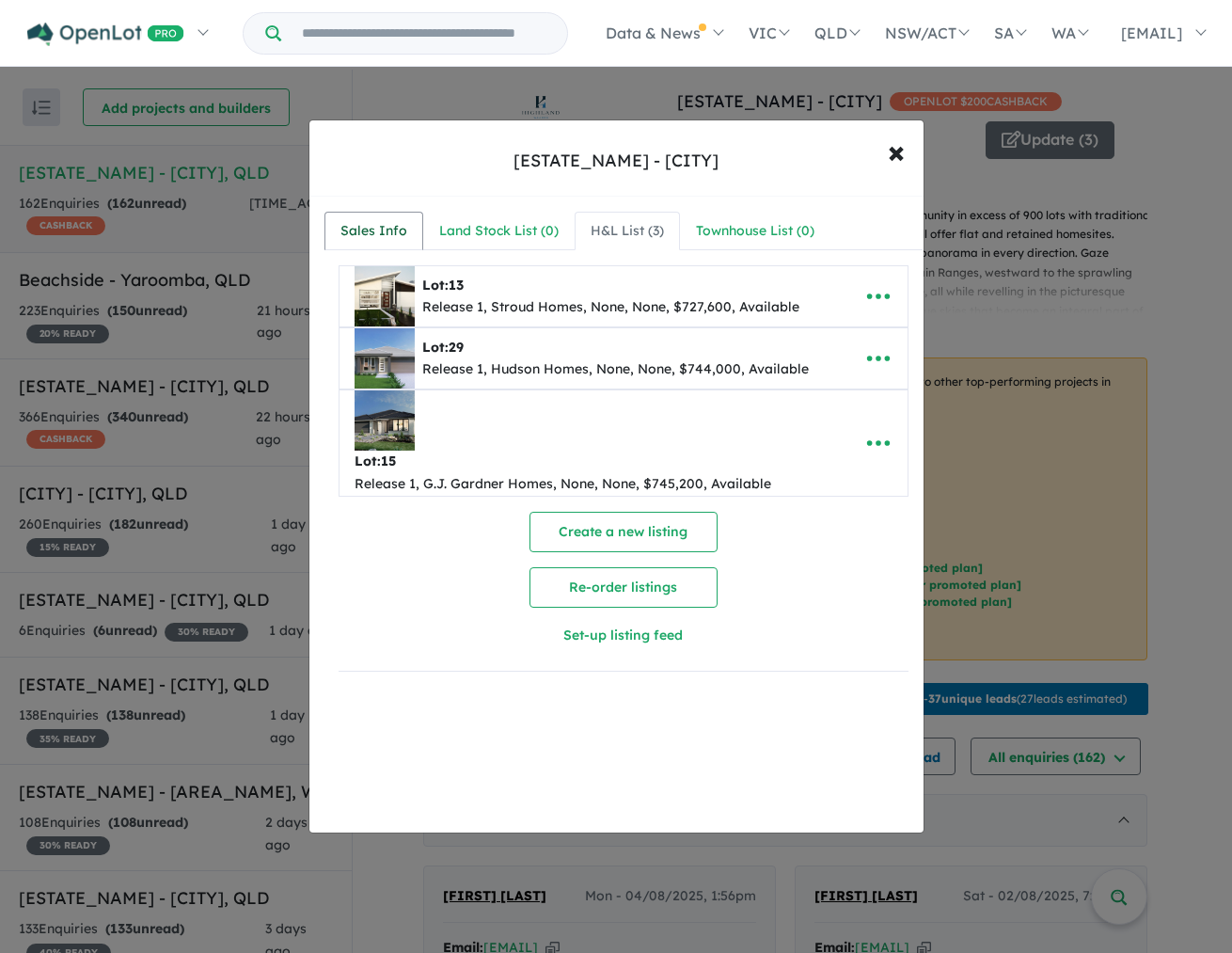 click on "Sales Info" at bounding box center [373, 231] 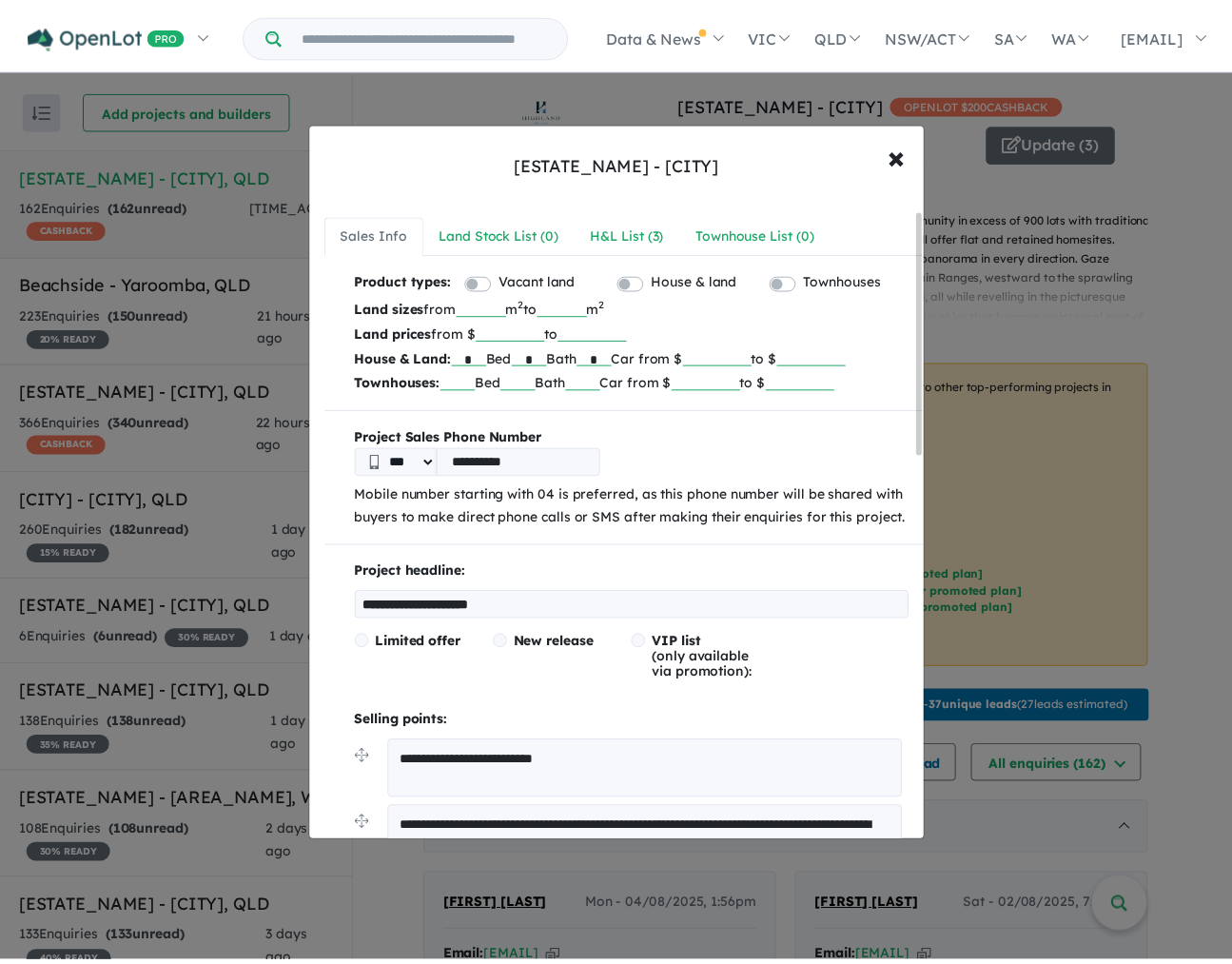 scroll, scrollTop: 150, scrollLeft: 0, axis: vertical 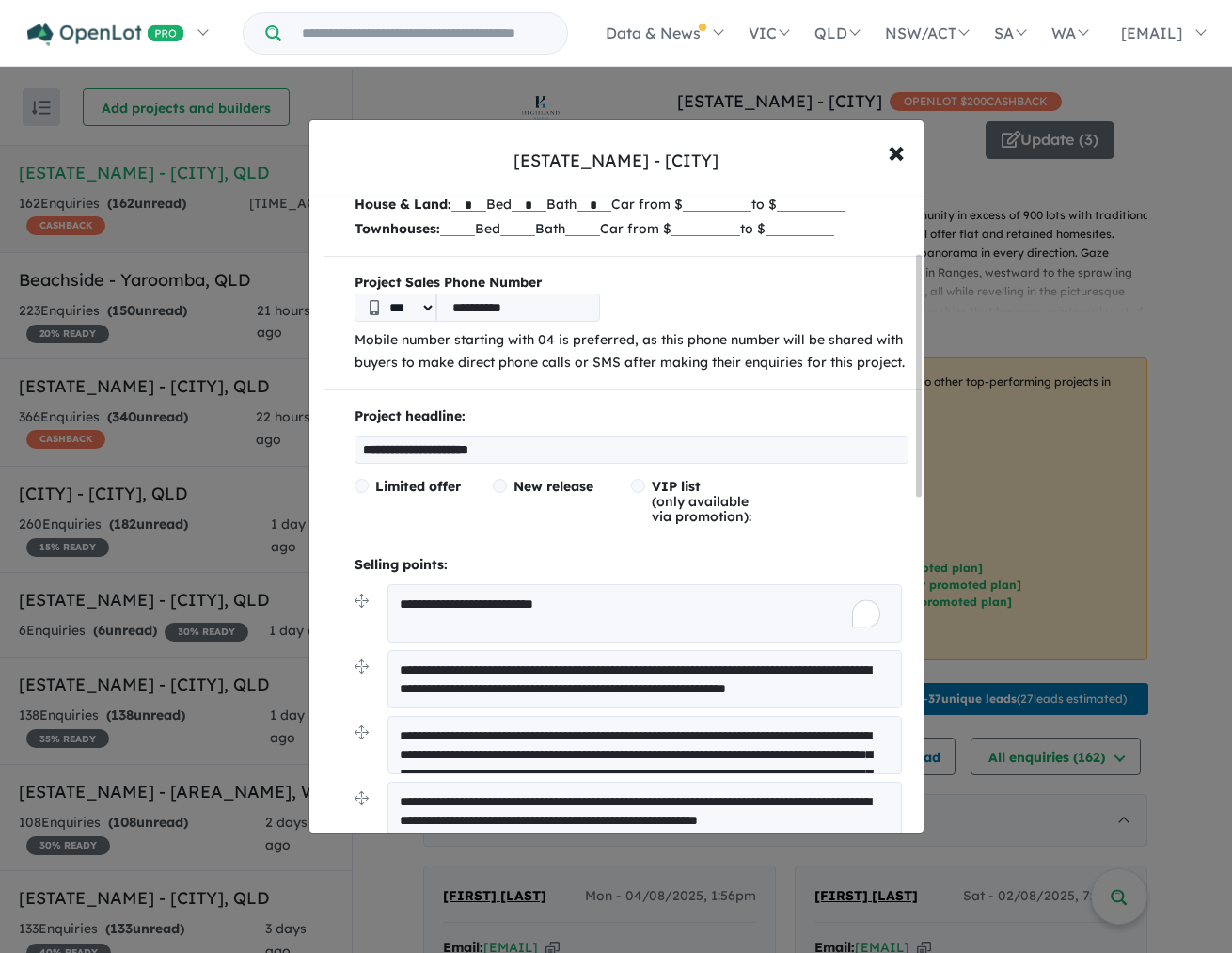 drag, startPoint x: 614, startPoint y: 607, endPoint x: 515, endPoint y: 605, distance: 99.0202 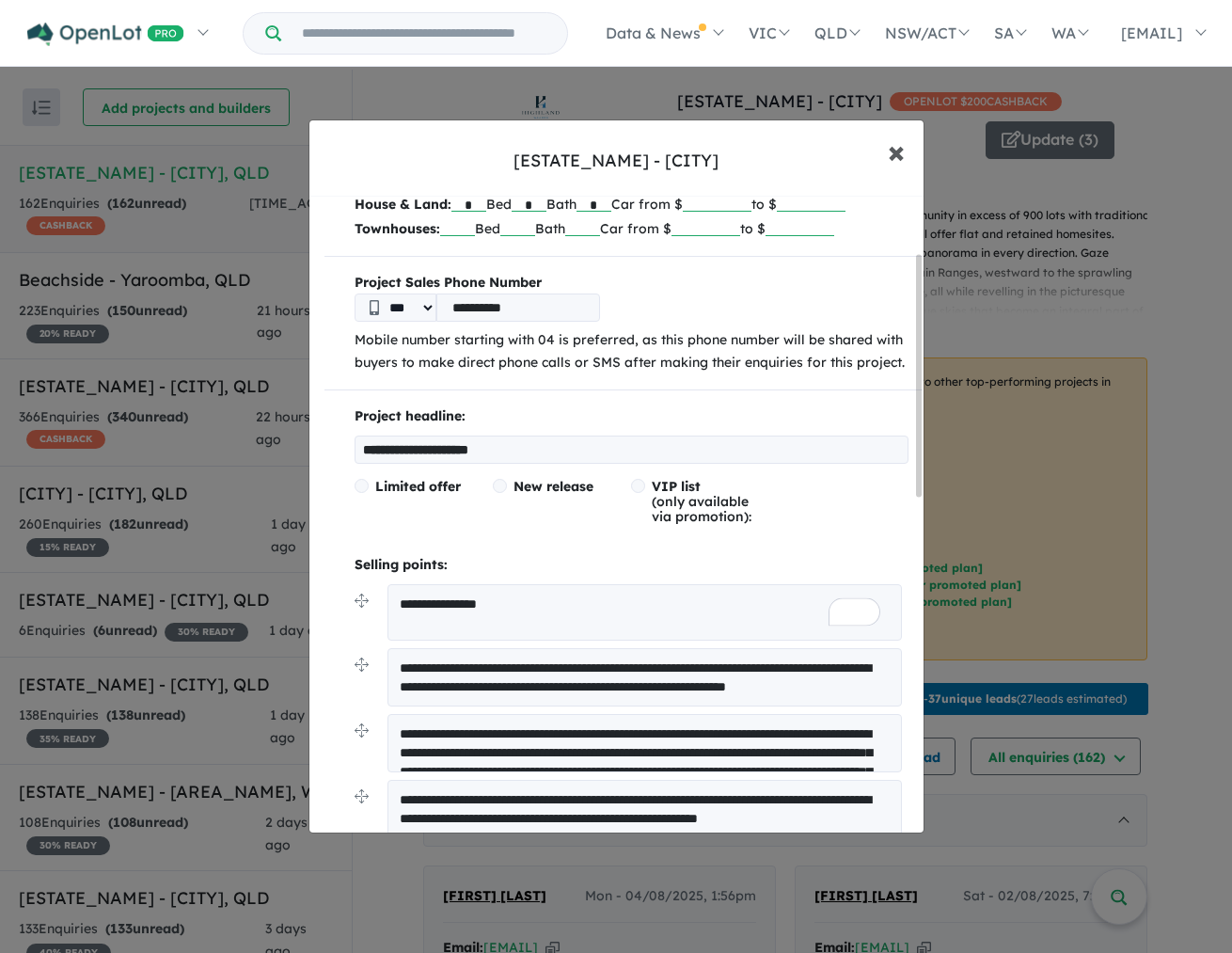 type on "**********" 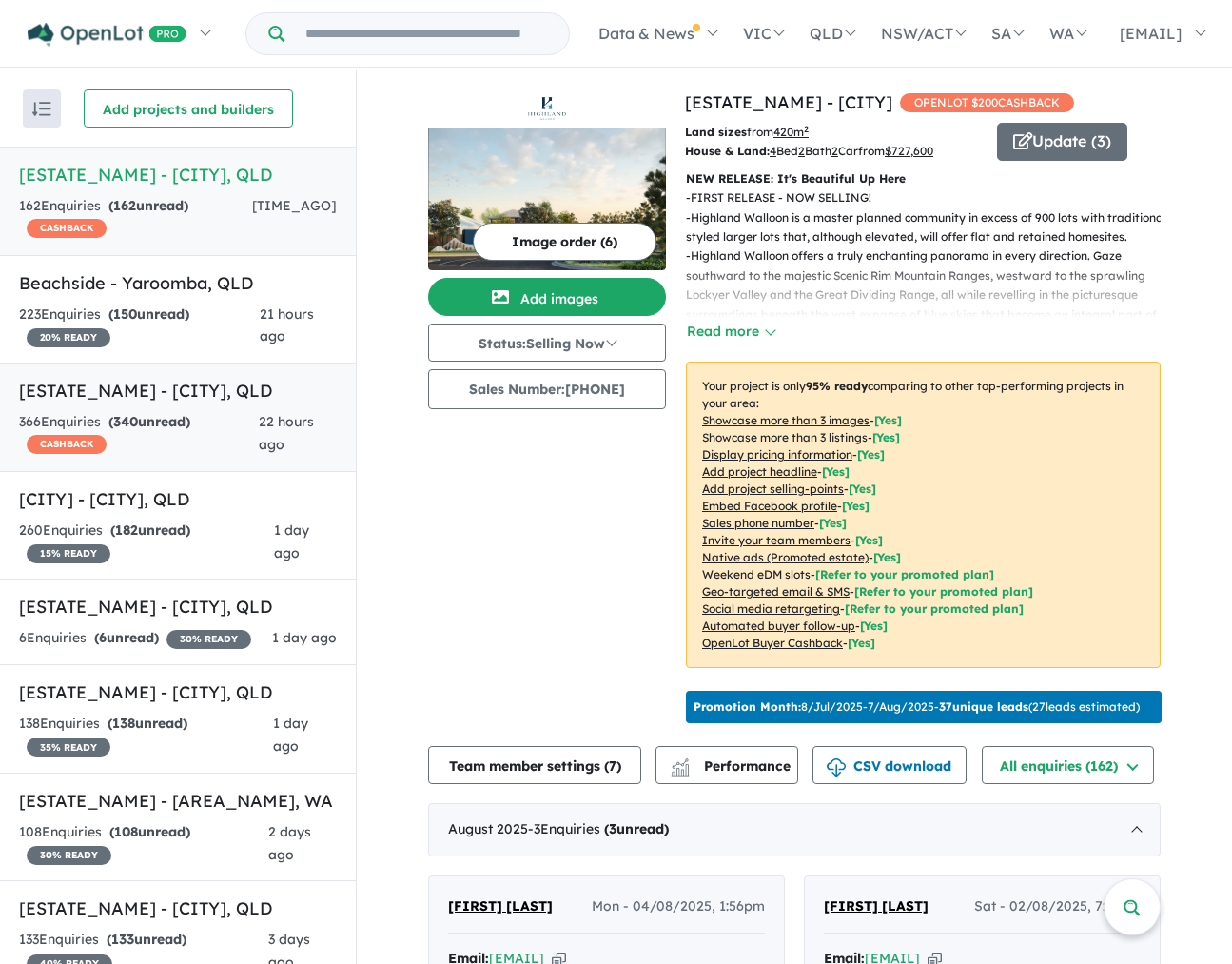 click on "[ESTATE_NAME] - [CITY] , [STATE]" at bounding box center (178, 390) 